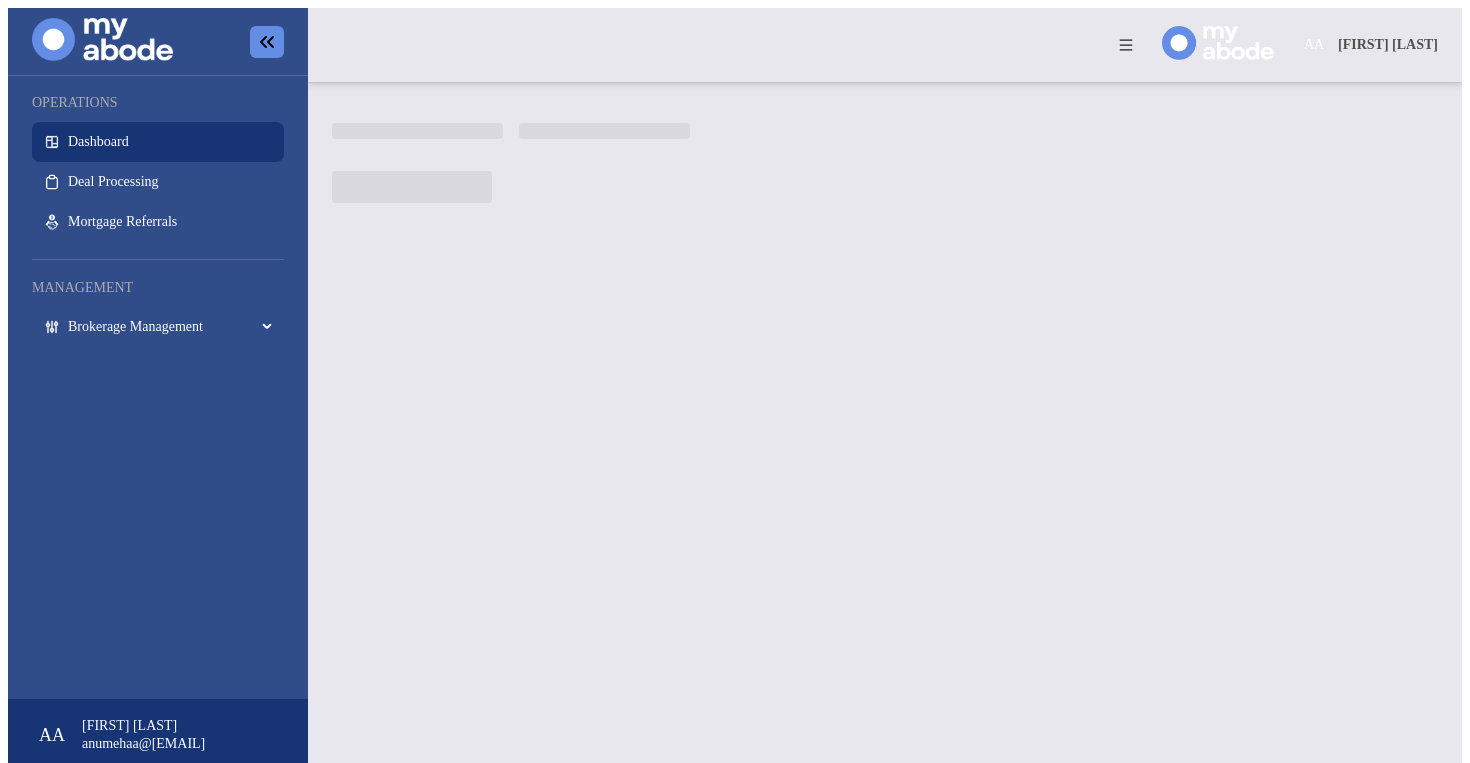 scroll, scrollTop: 0, scrollLeft: 0, axis: both 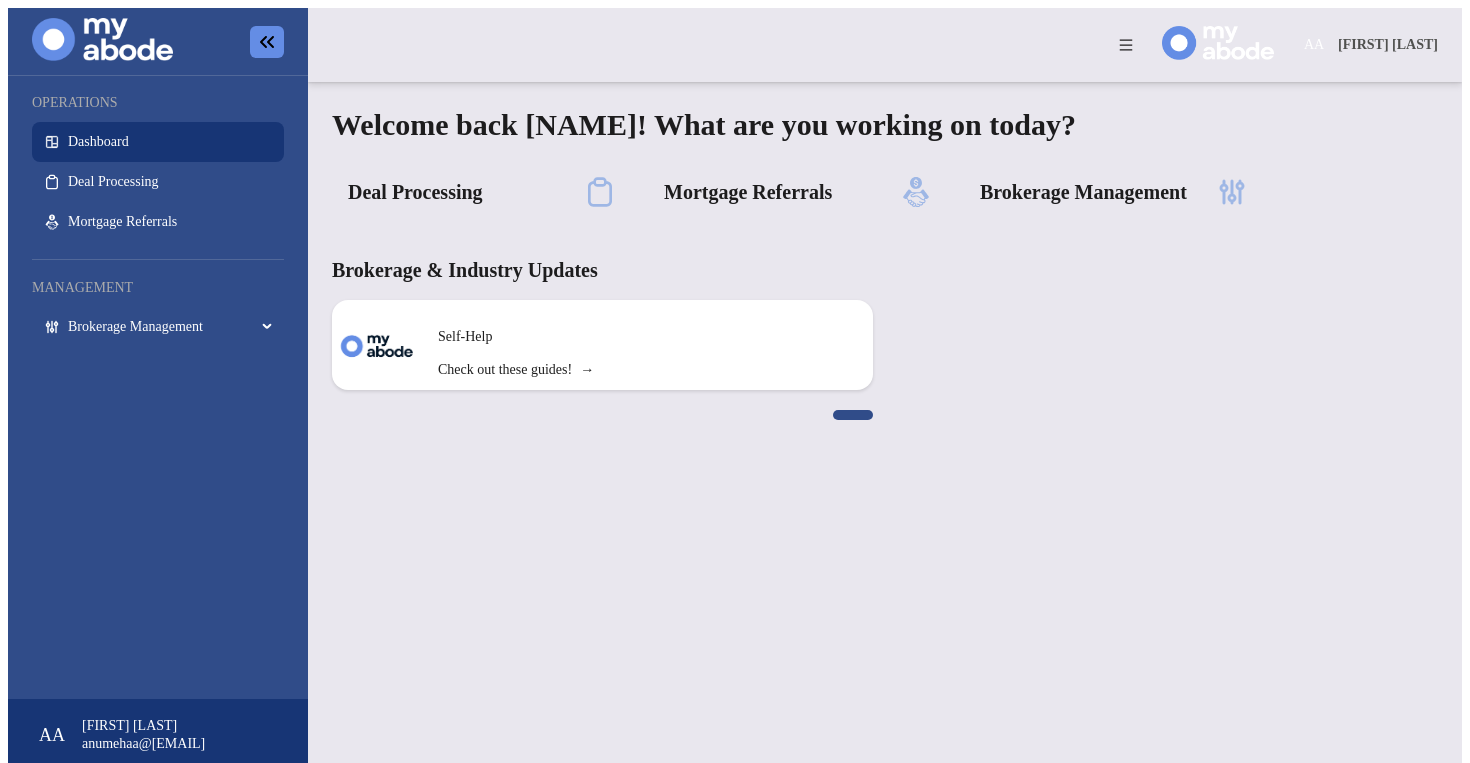 click on "Brokerage Management" at bounding box center (170, 327) 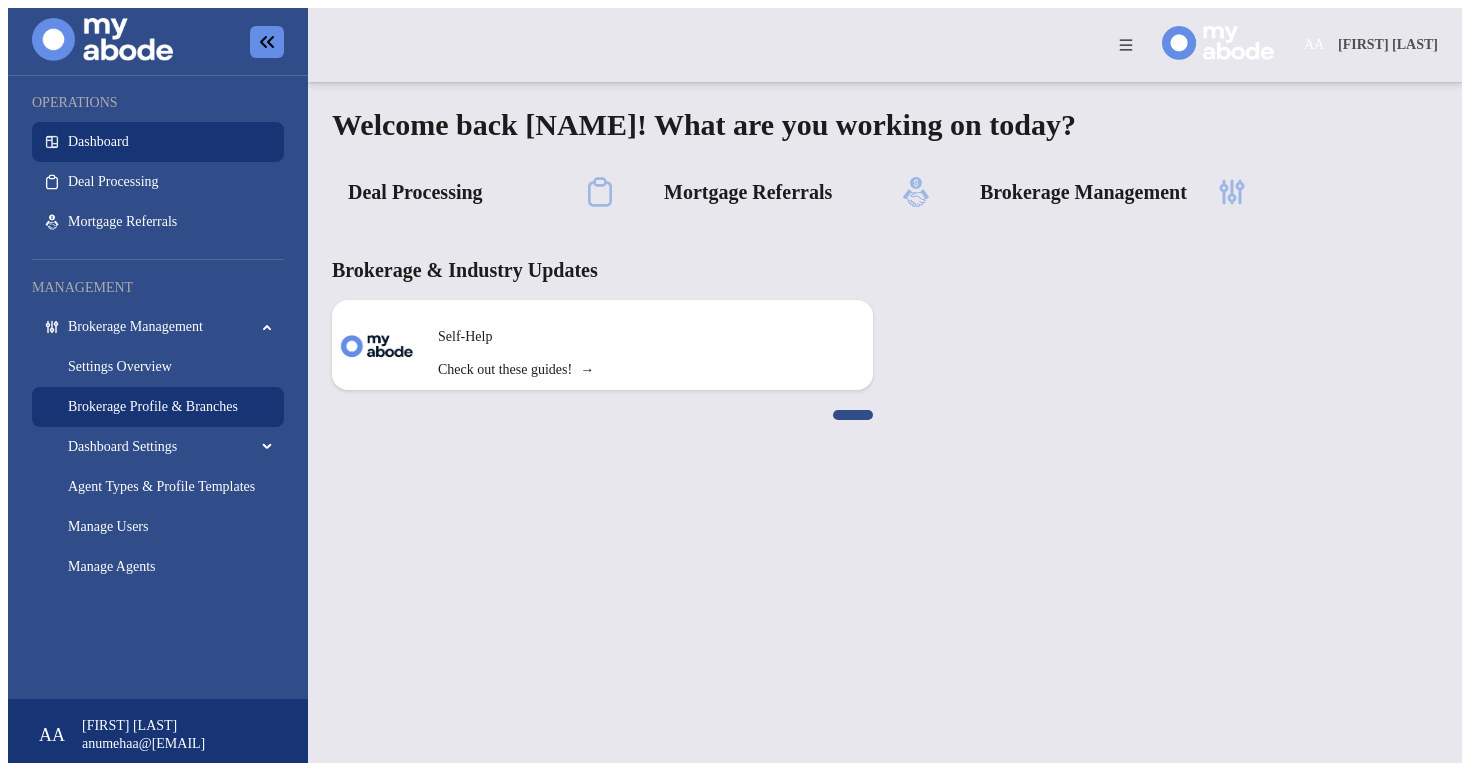 click on "Brokerage Profile & Branches" at bounding box center (153, 406) 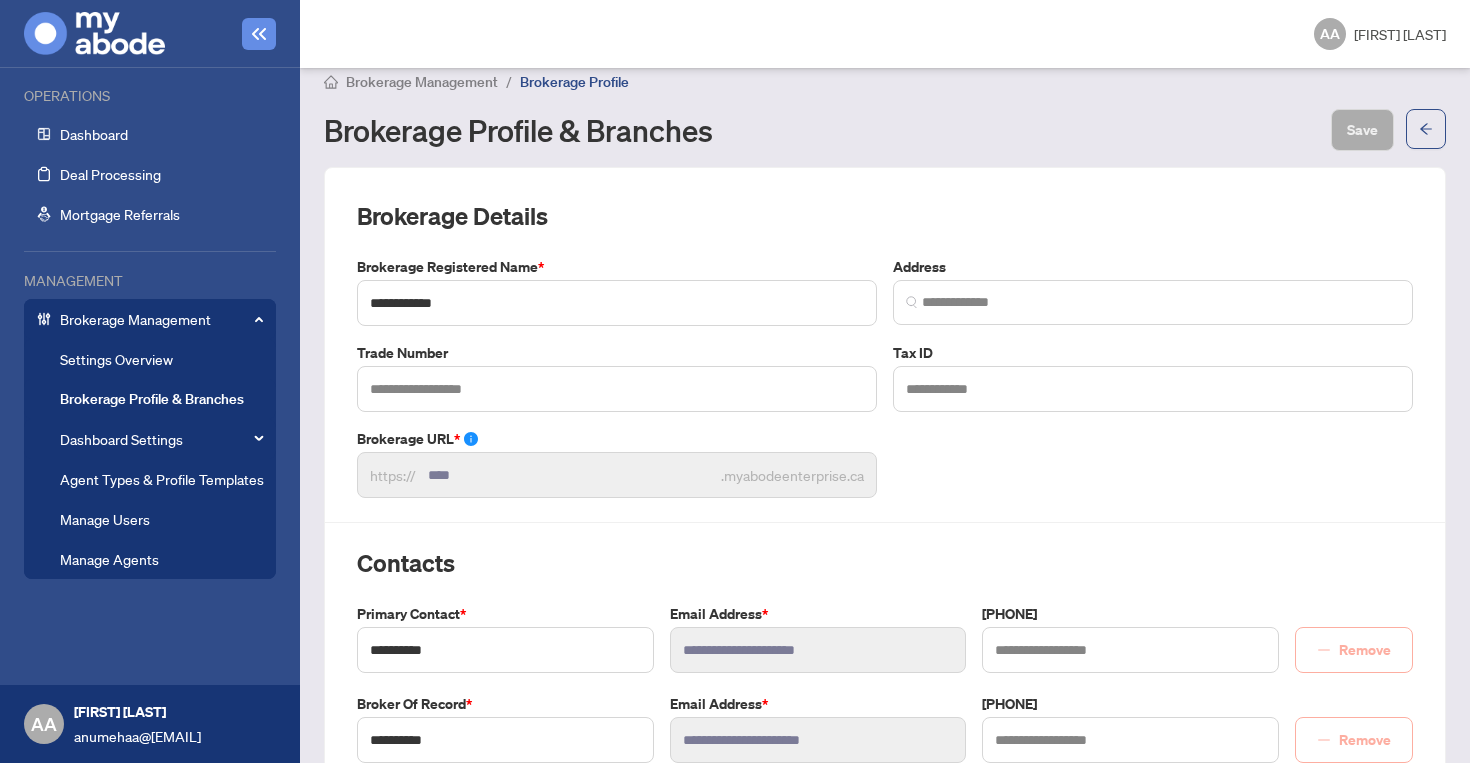 scroll, scrollTop: 0, scrollLeft: 0, axis: both 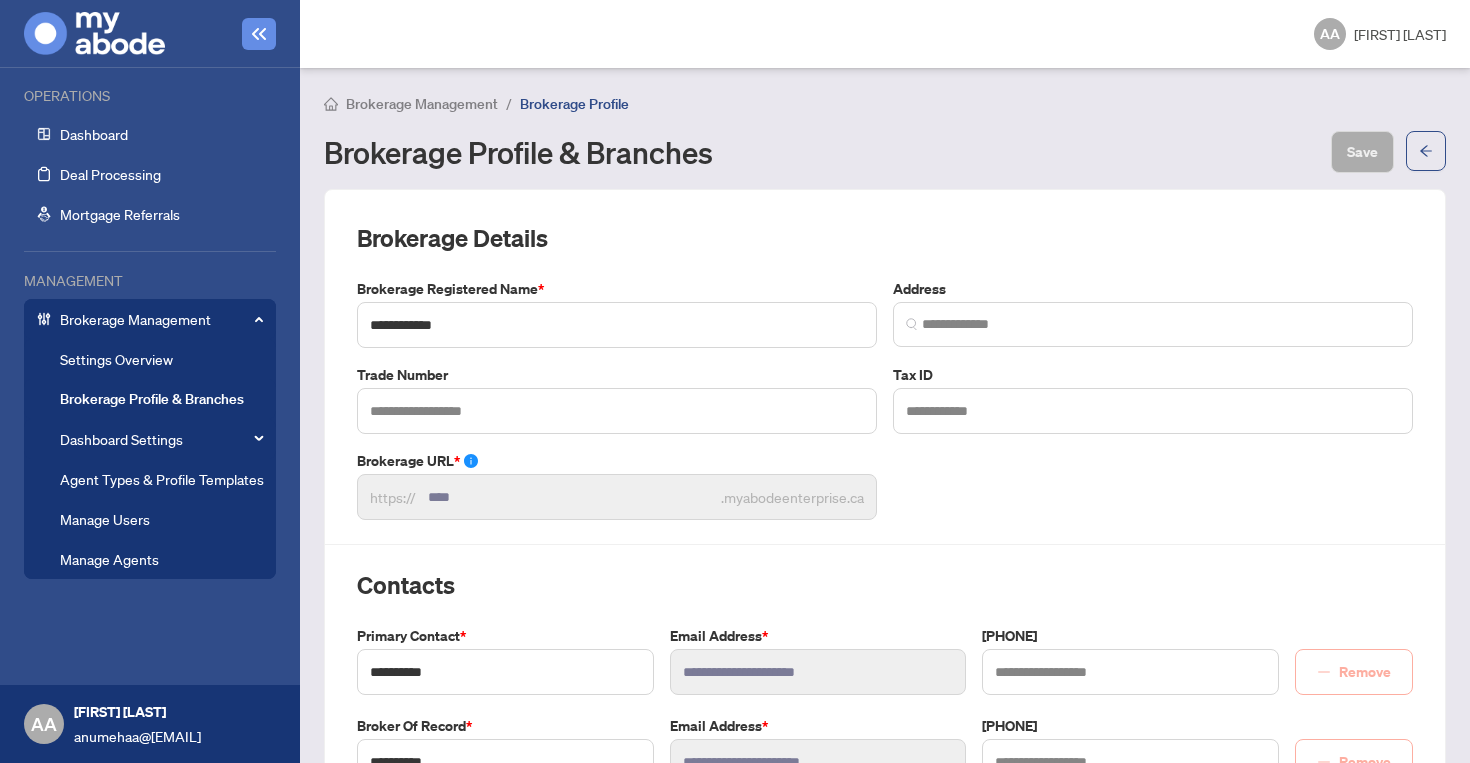 click on "Brokerage Management" at bounding box center [162, 319] 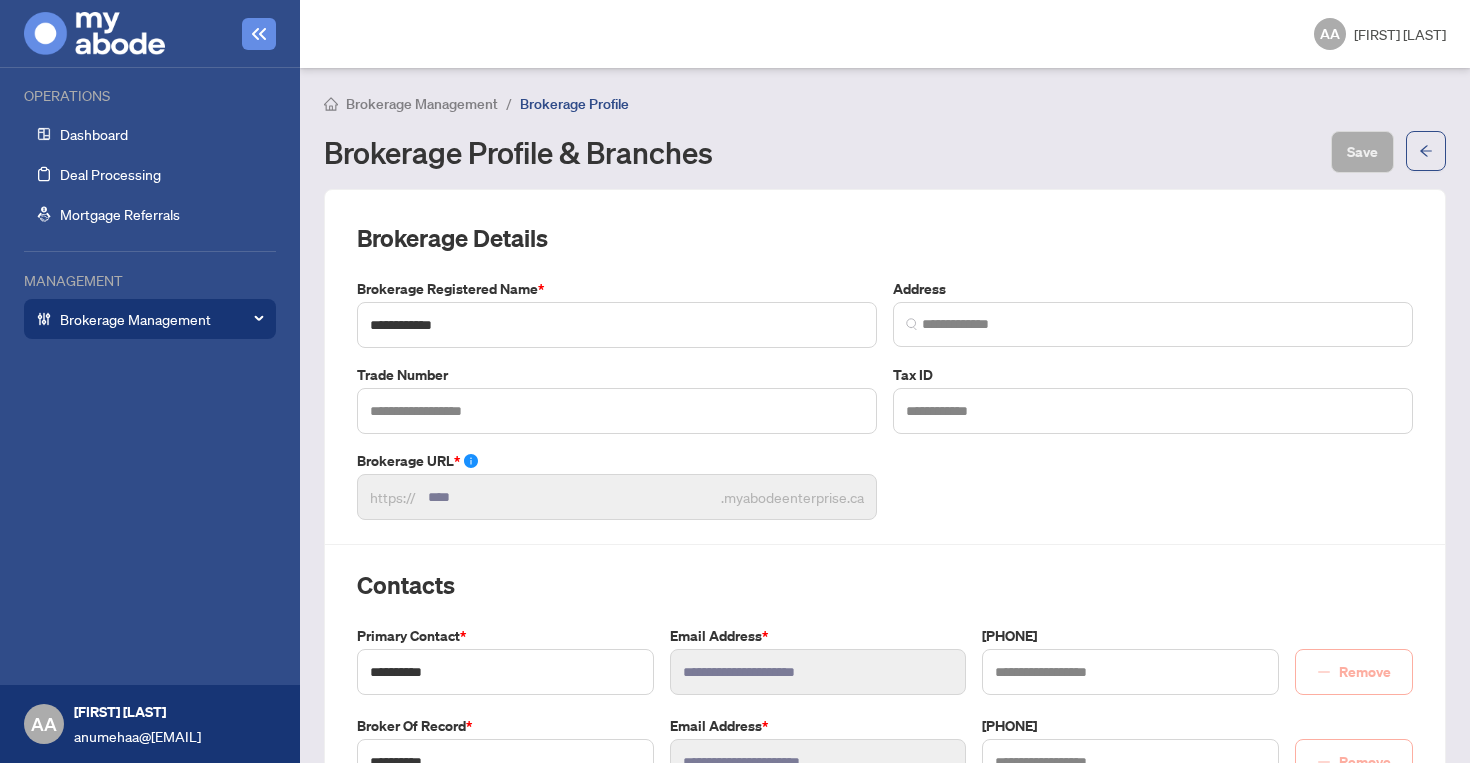 click on "Brokerage Management" at bounding box center (162, 319) 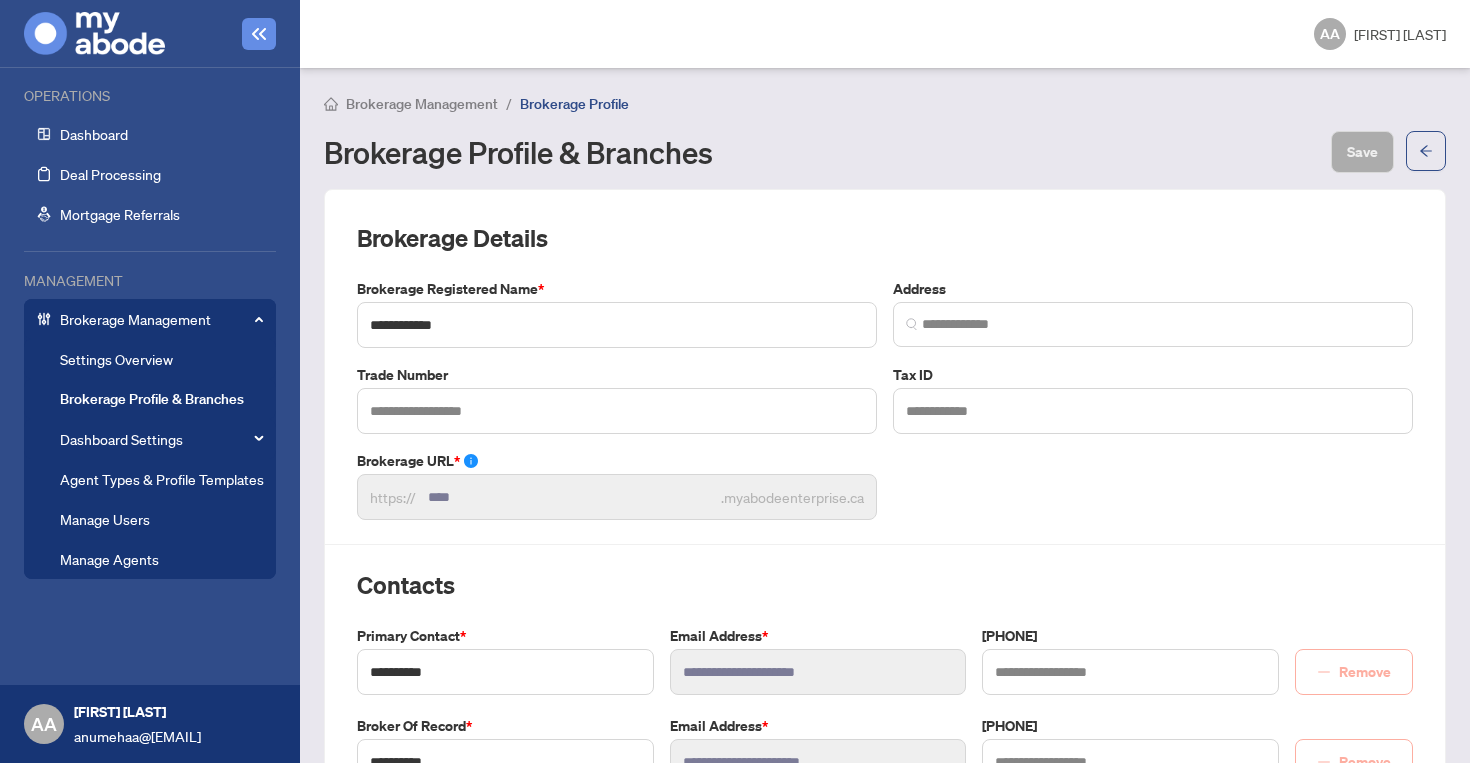click on "Settings Overview" at bounding box center (116, 359) 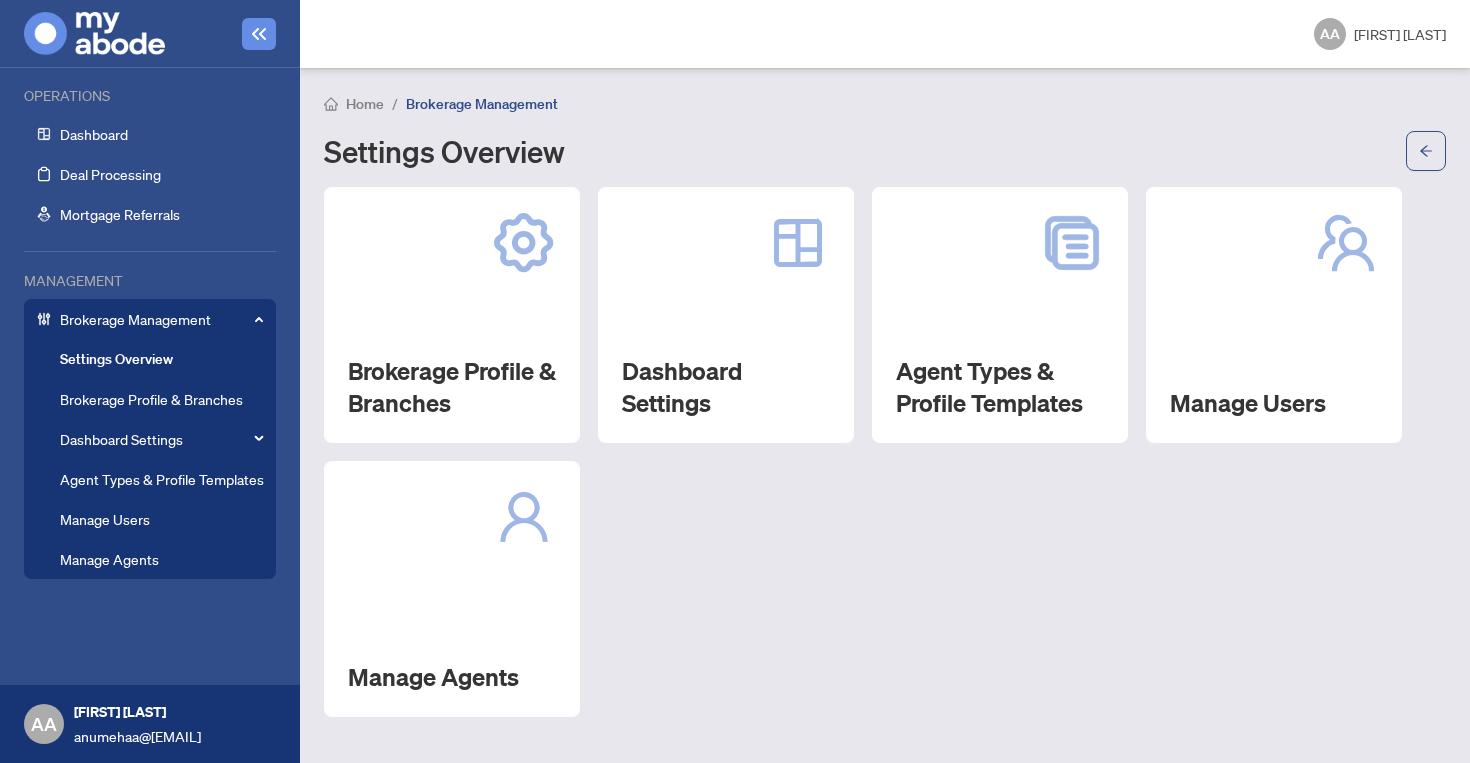 click on "Brokerage Profile & Branches Dashboard Settings Agent Types & Profile Templates Manage Users Manage Agents" at bounding box center [885, 452] 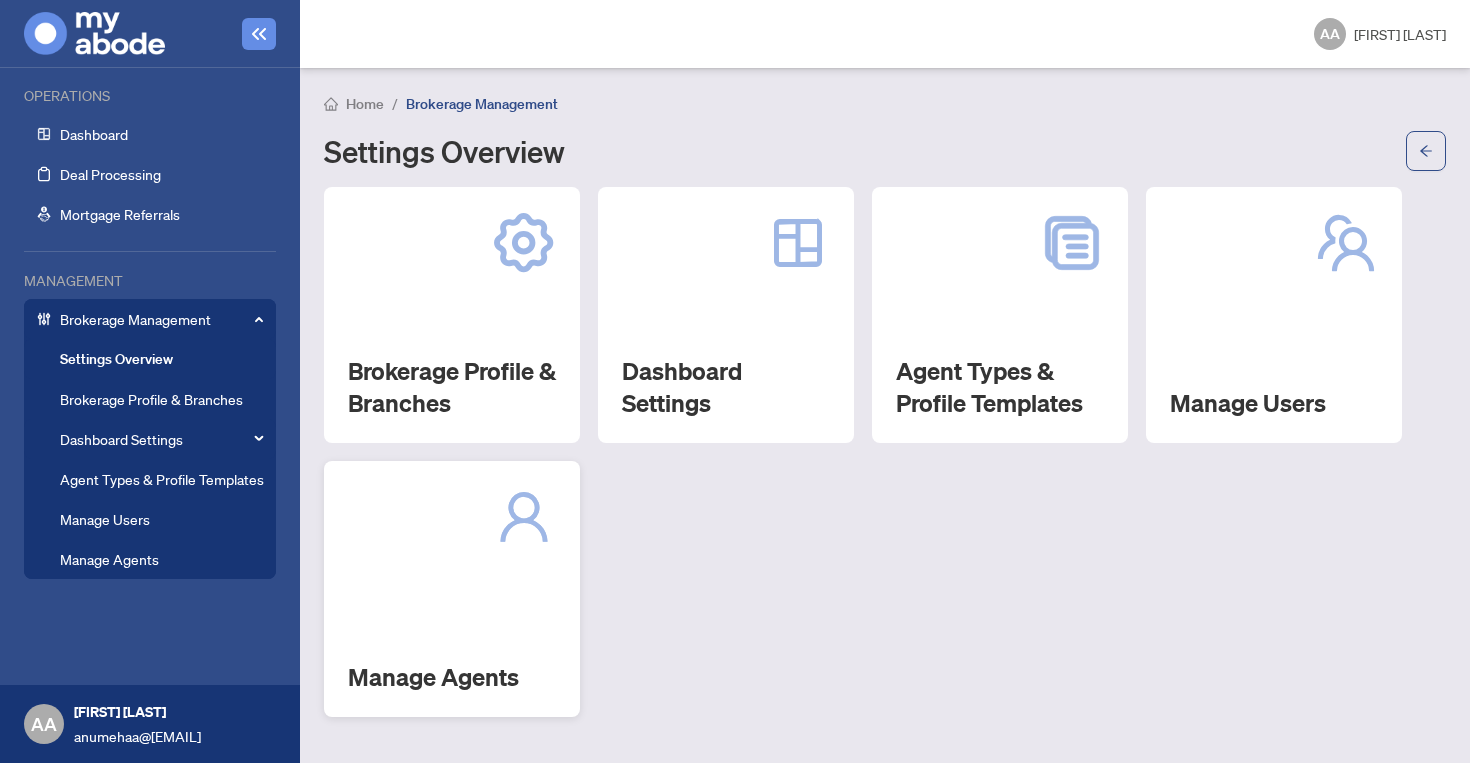 click on "Manage Agents" at bounding box center (452, 589) 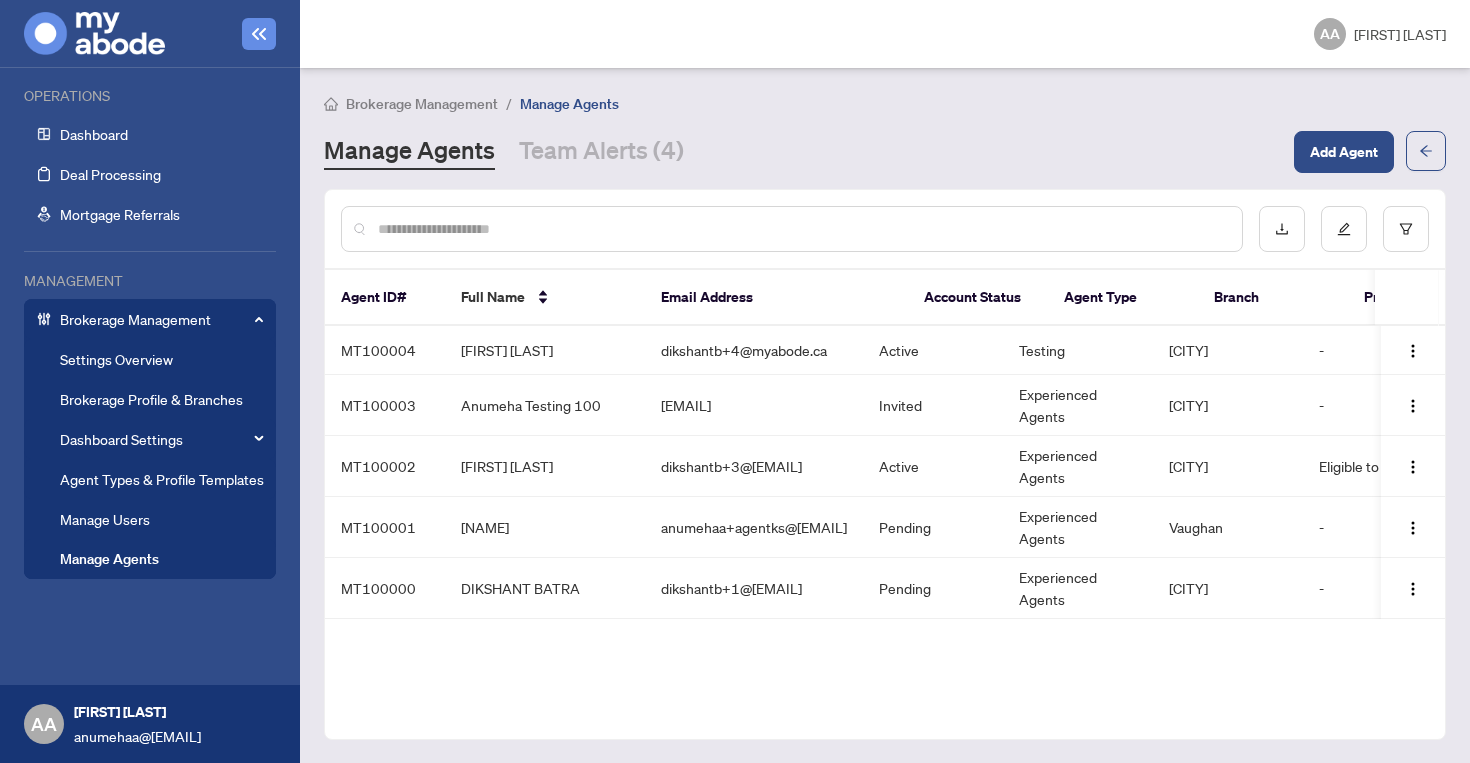 click on "Agent Types & Profile Templates" at bounding box center [162, 479] 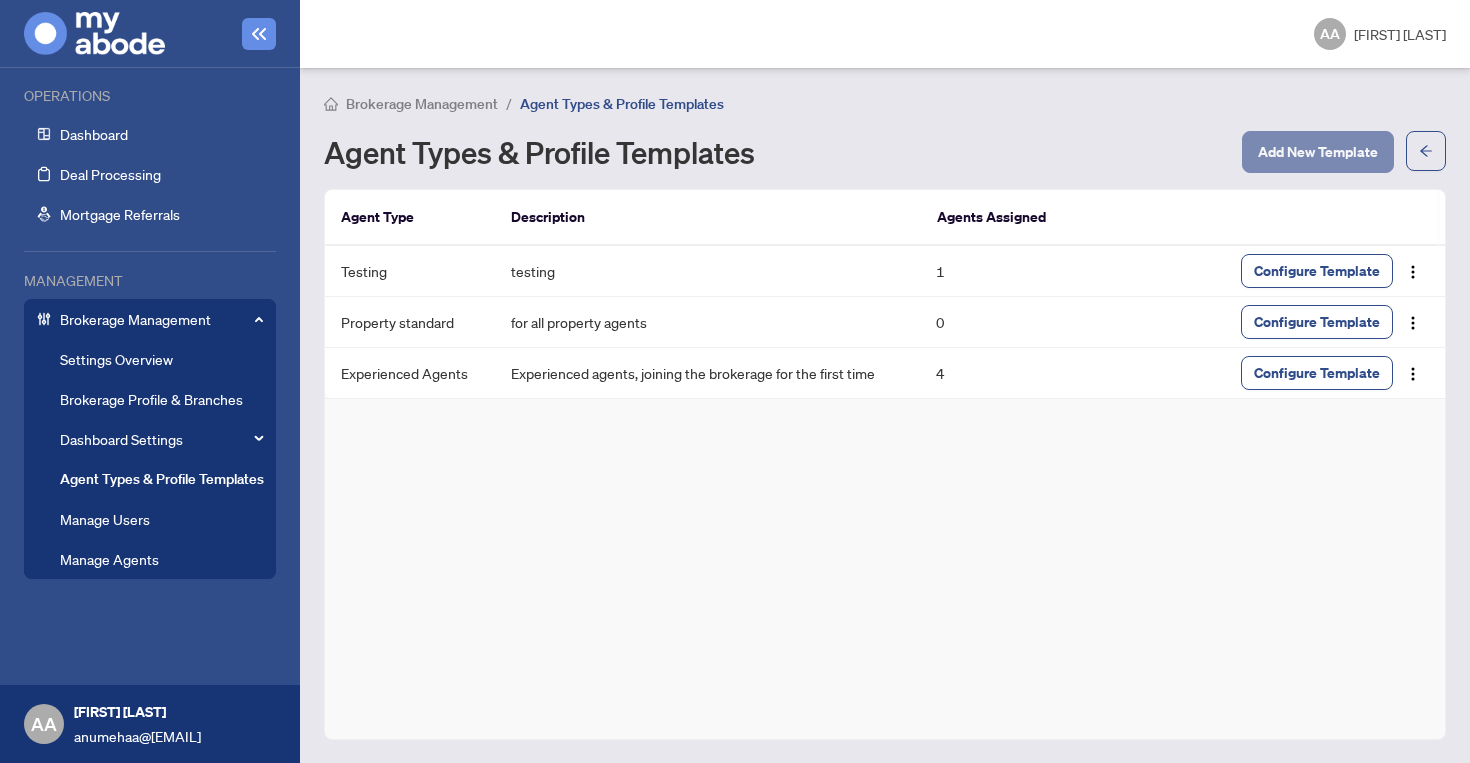 click on "Add New Template" at bounding box center [1318, 152] 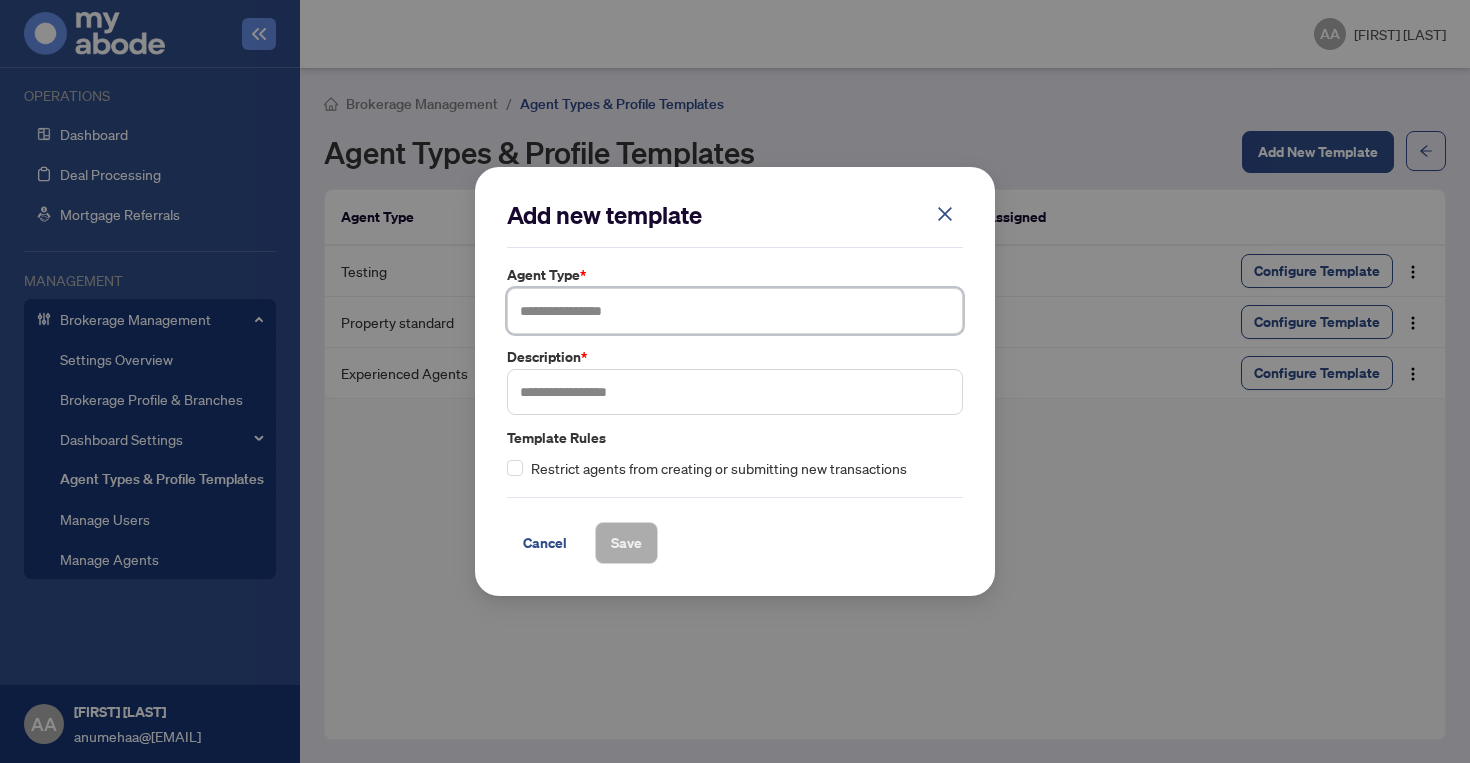 click at bounding box center [735, 311] 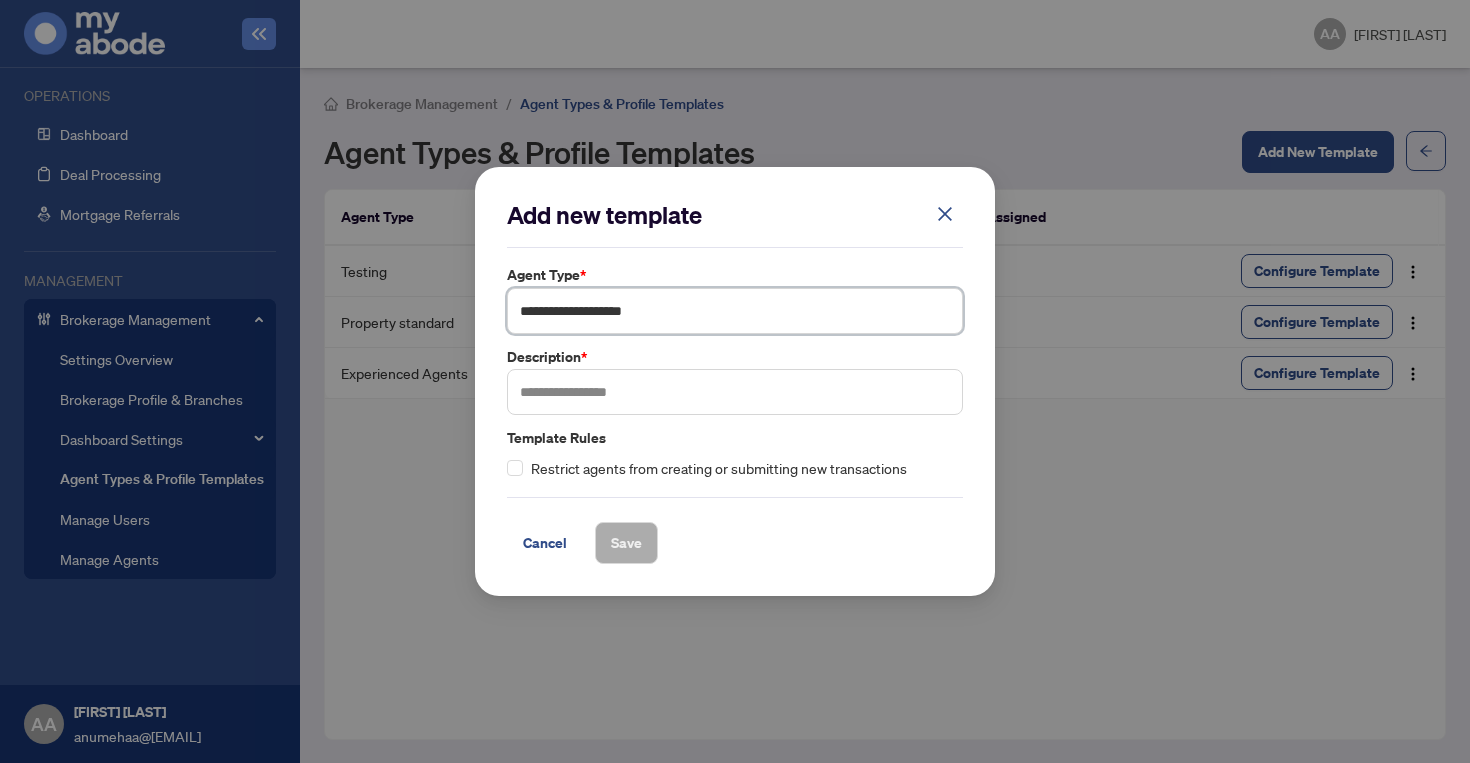 type on "**********" 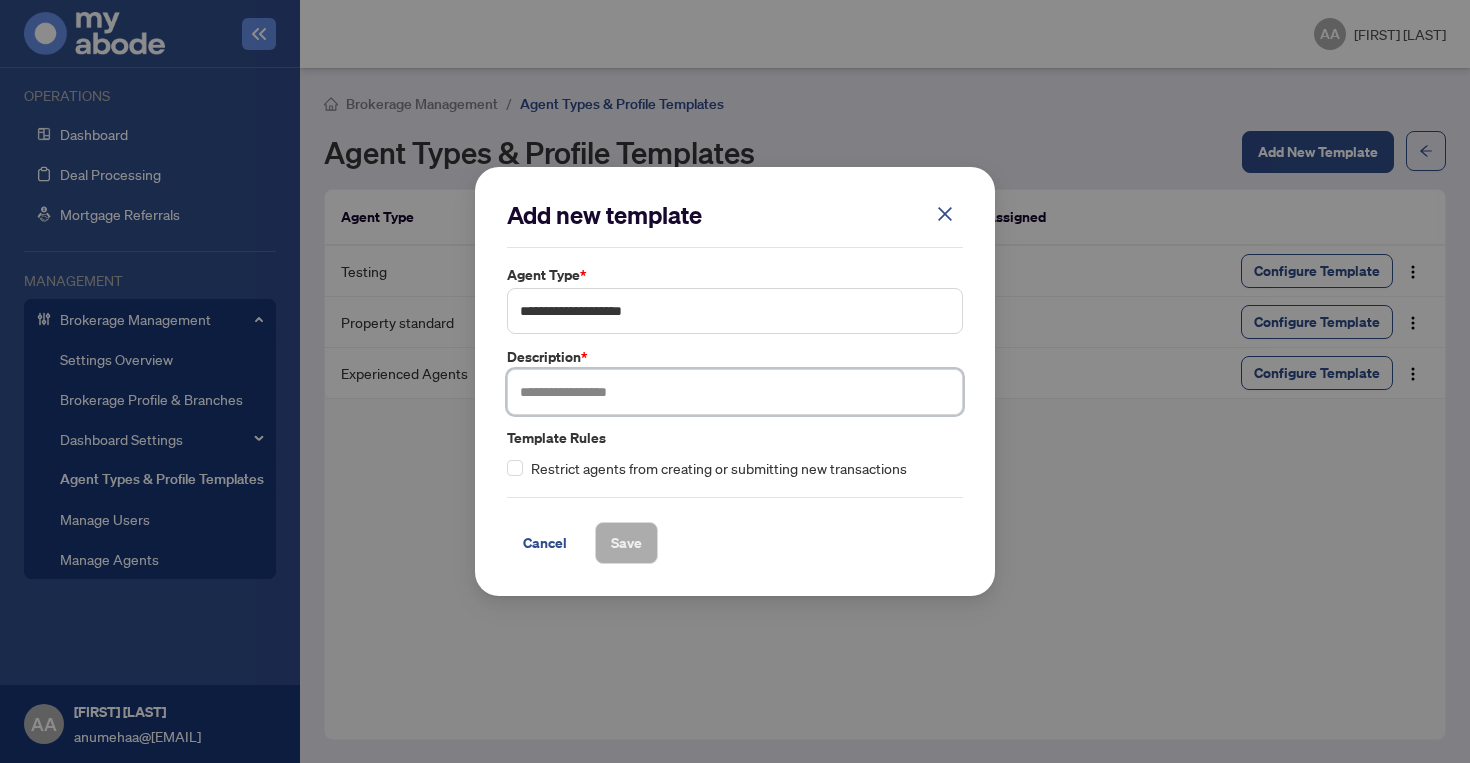 click at bounding box center (735, 392) 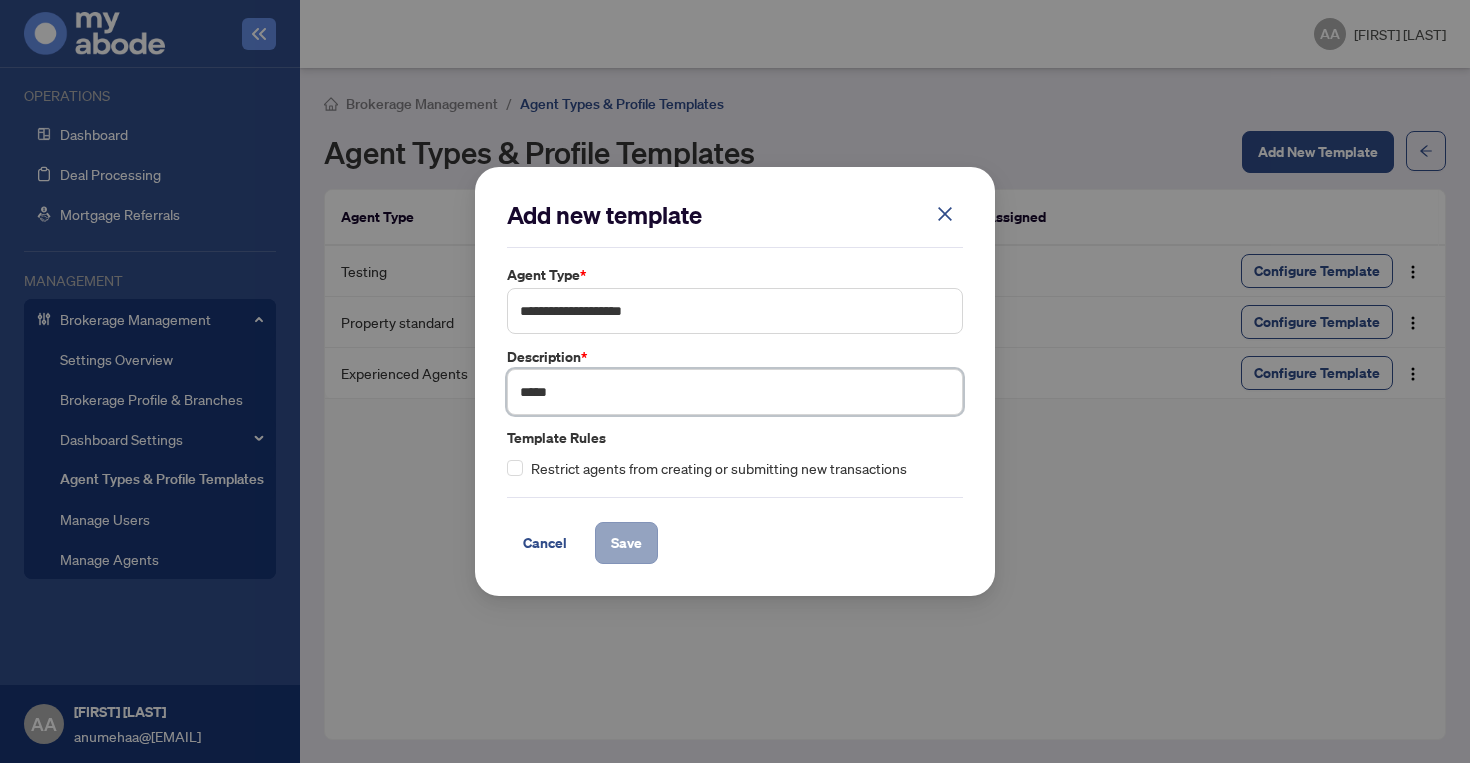 type on "****" 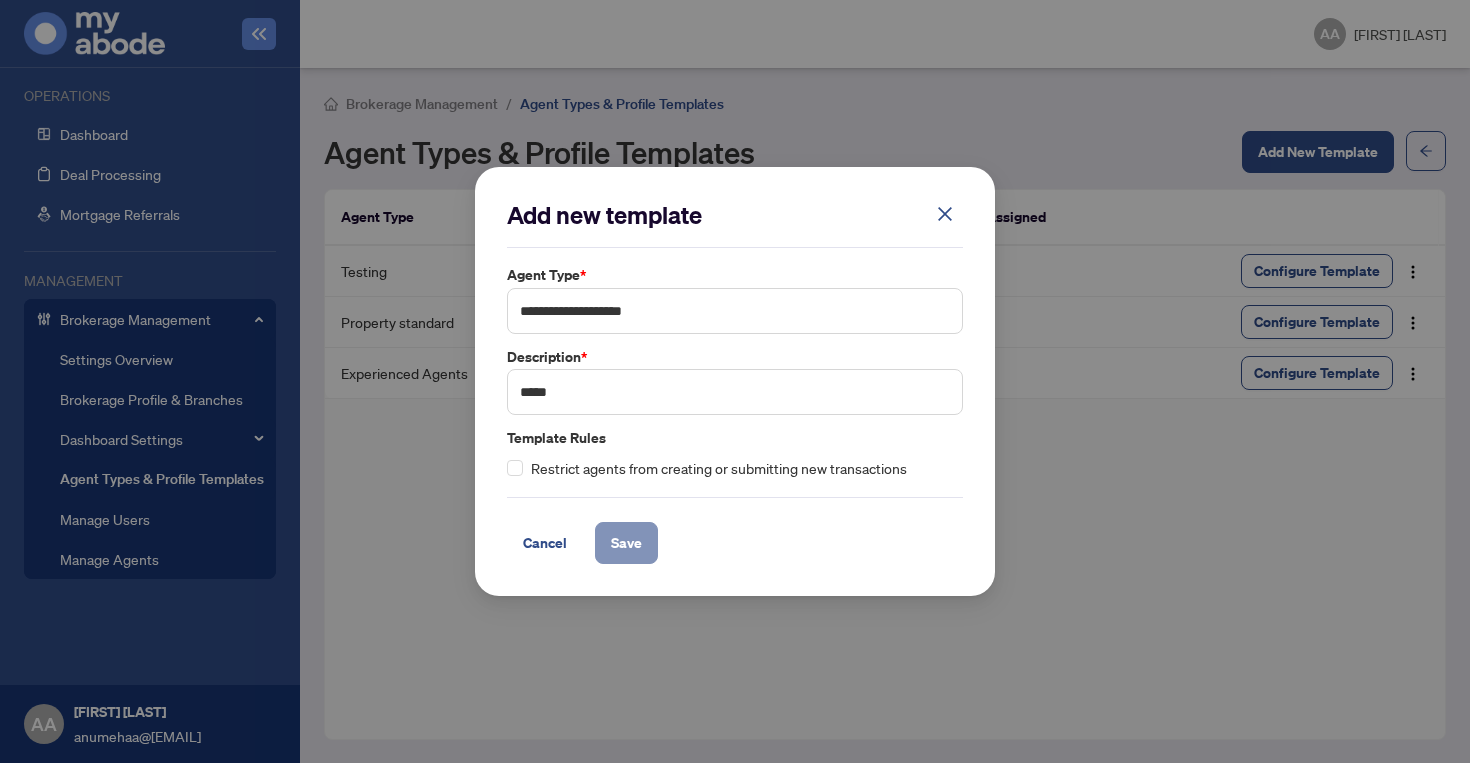 click on "Save" at bounding box center [626, 543] 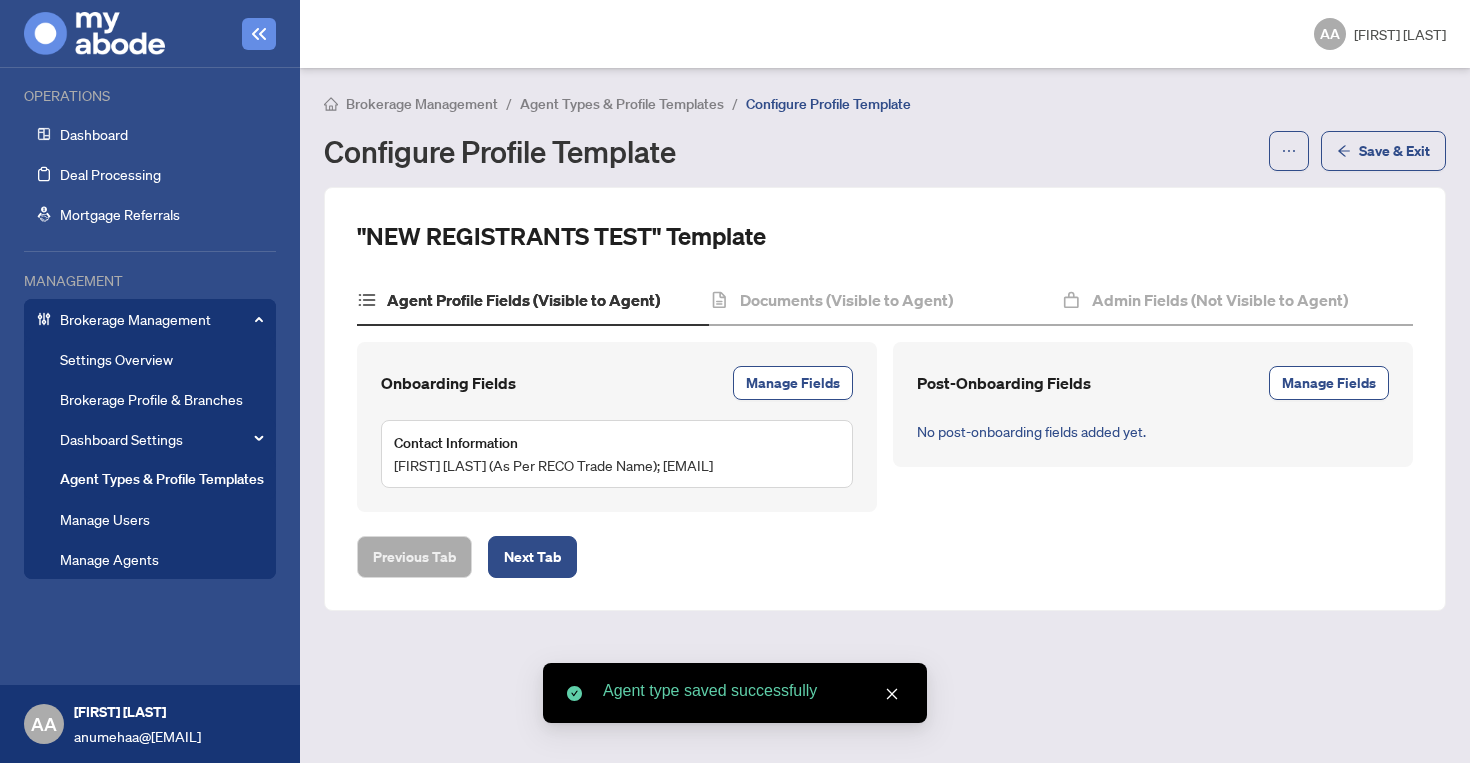 click on "First Name (As Per RECO Trade Name); Last Name (As Per RECO Trade Name); E-mail Address" at bounding box center [617, 427] 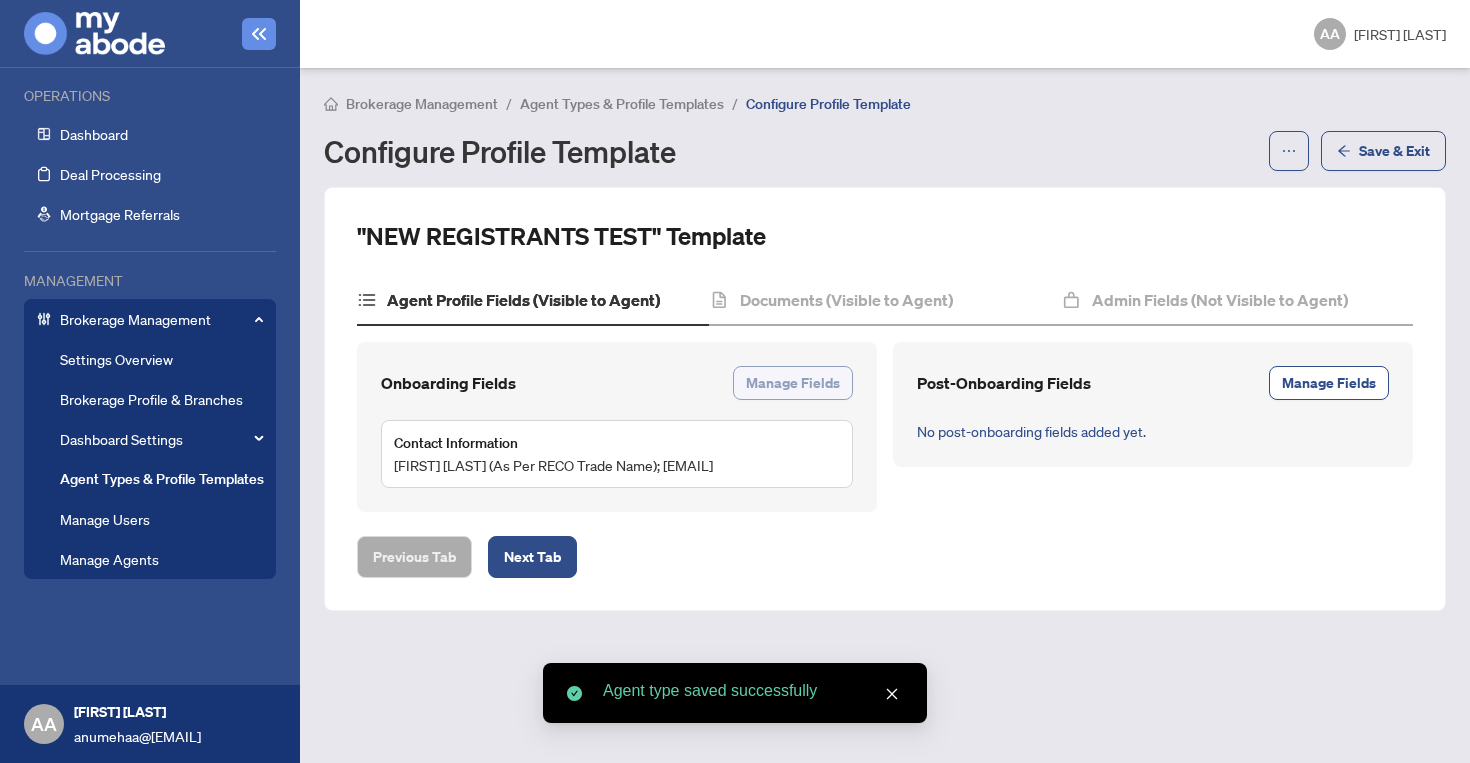 click on "Manage Fields" at bounding box center [793, 383] 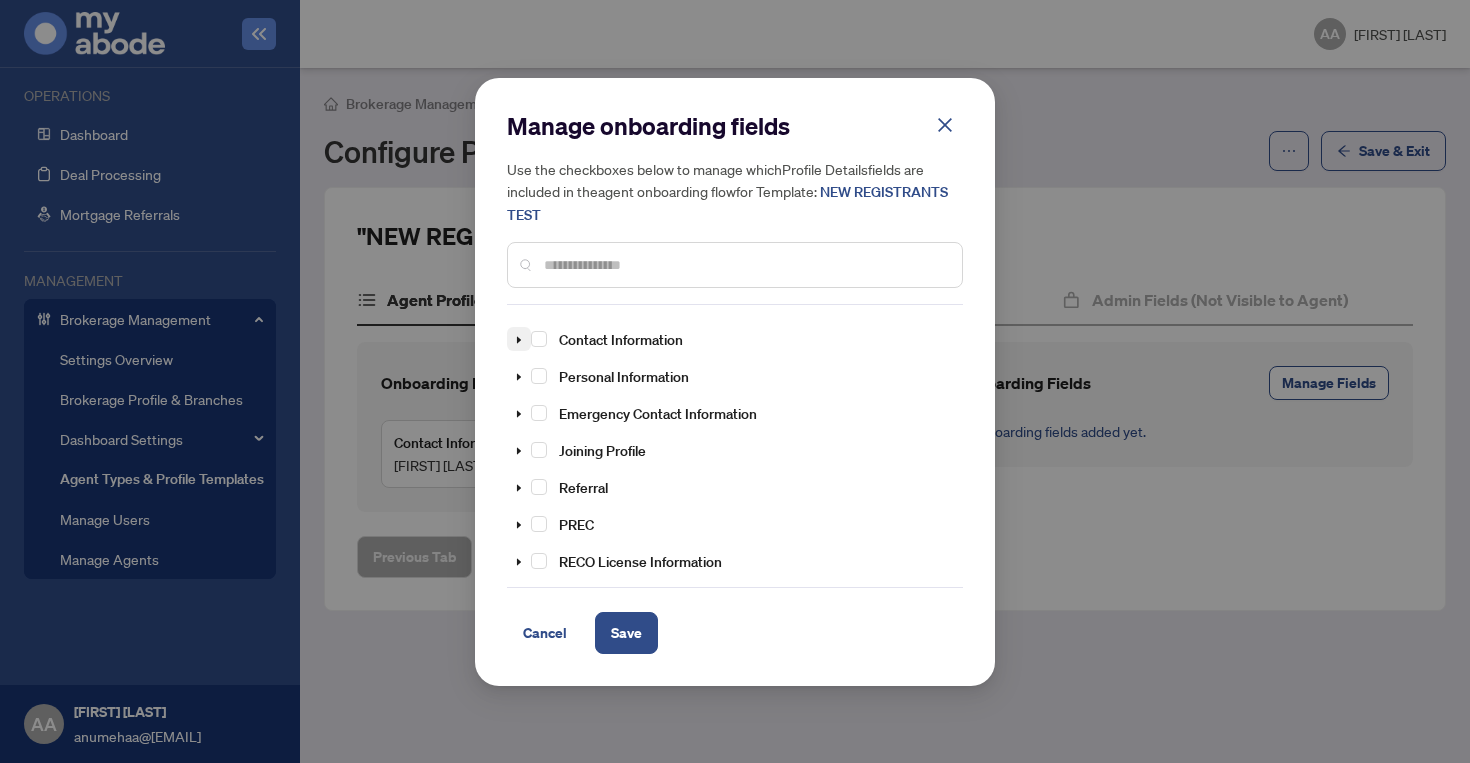 click at bounding box center [519, 340] 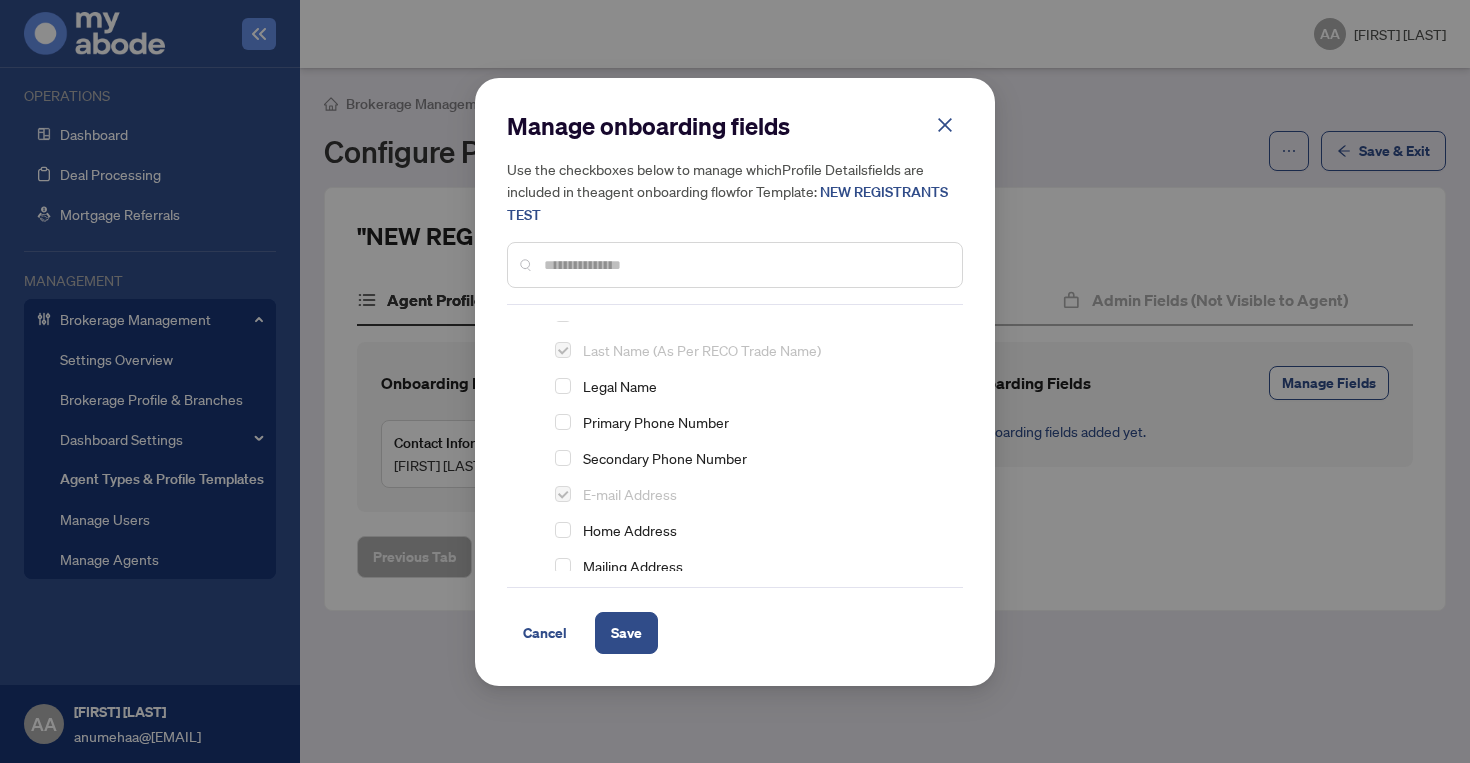scroll, scrollTop: 58, scrollLeft: 0, axis: vertical 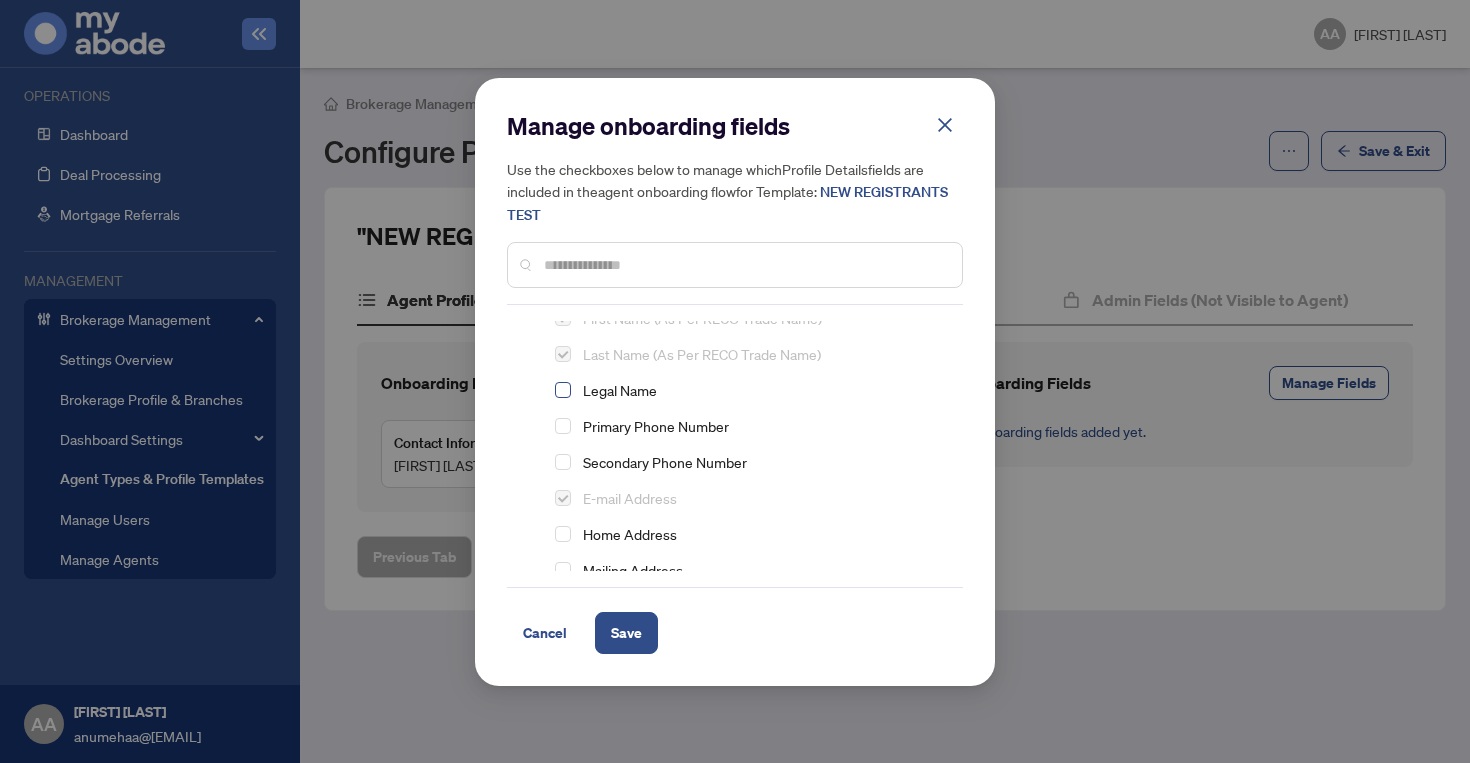click at bounding box center [563, 318] 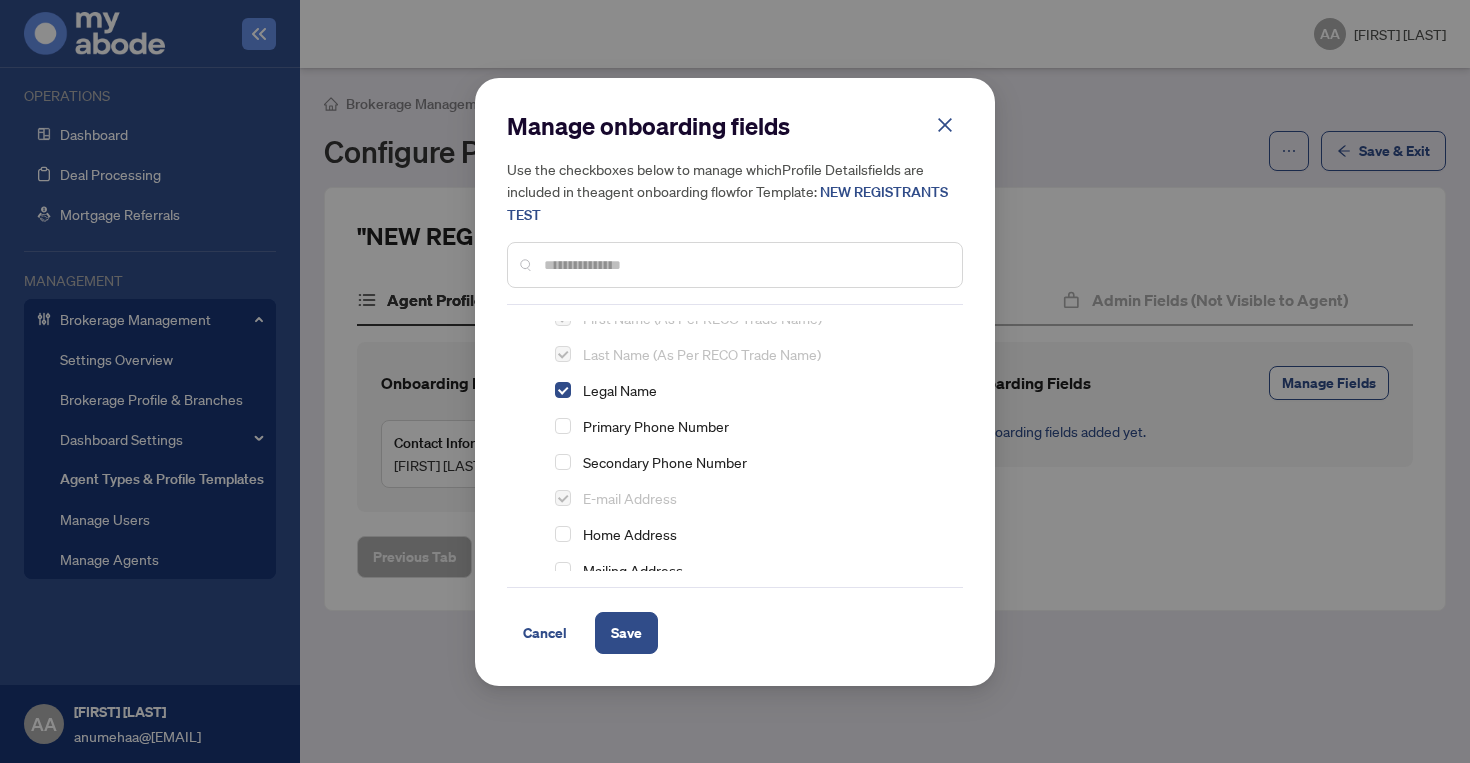 click on "Primary Phone Number" at bounding box center (620, 426) 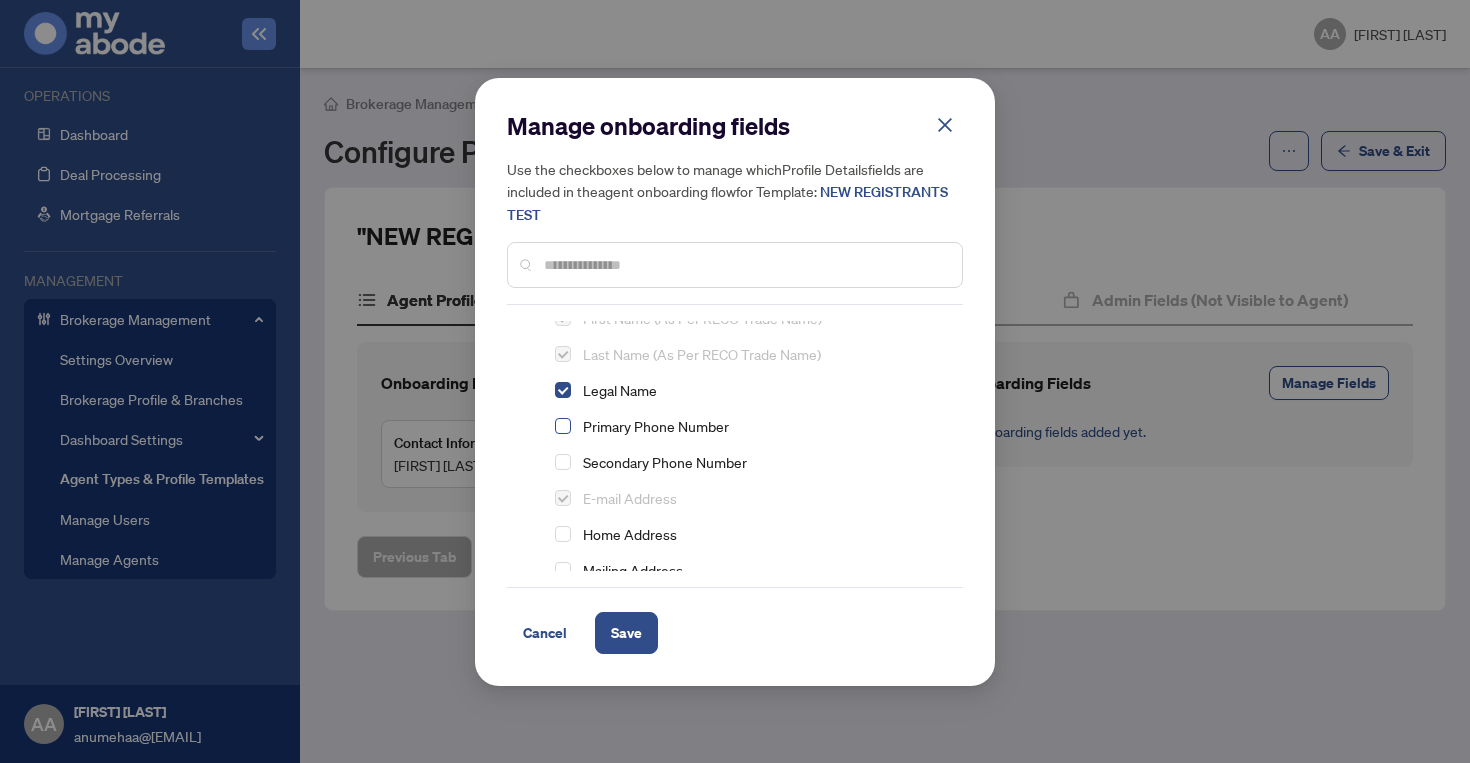 click at bounding box center [563, 318] 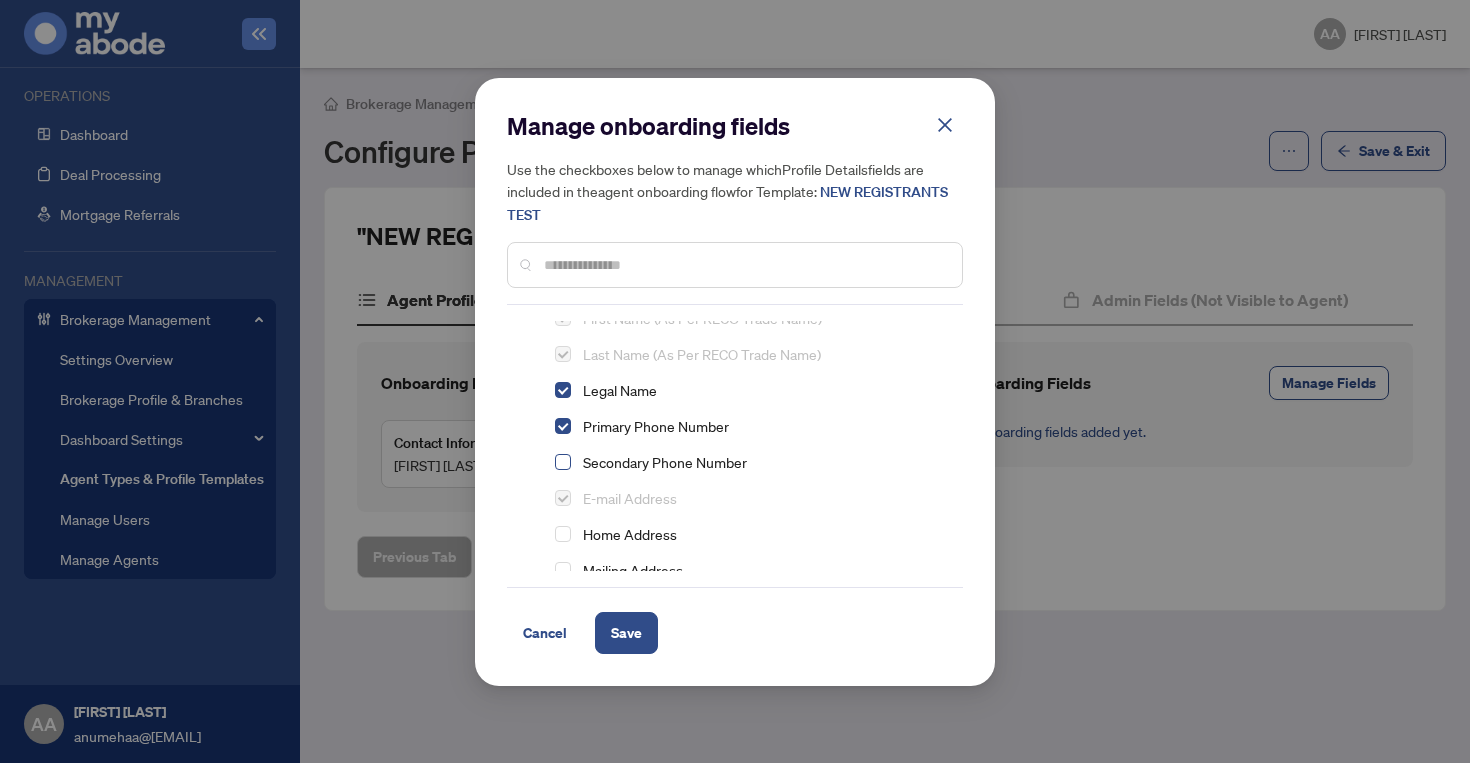 click at bounding box center [563, 318] 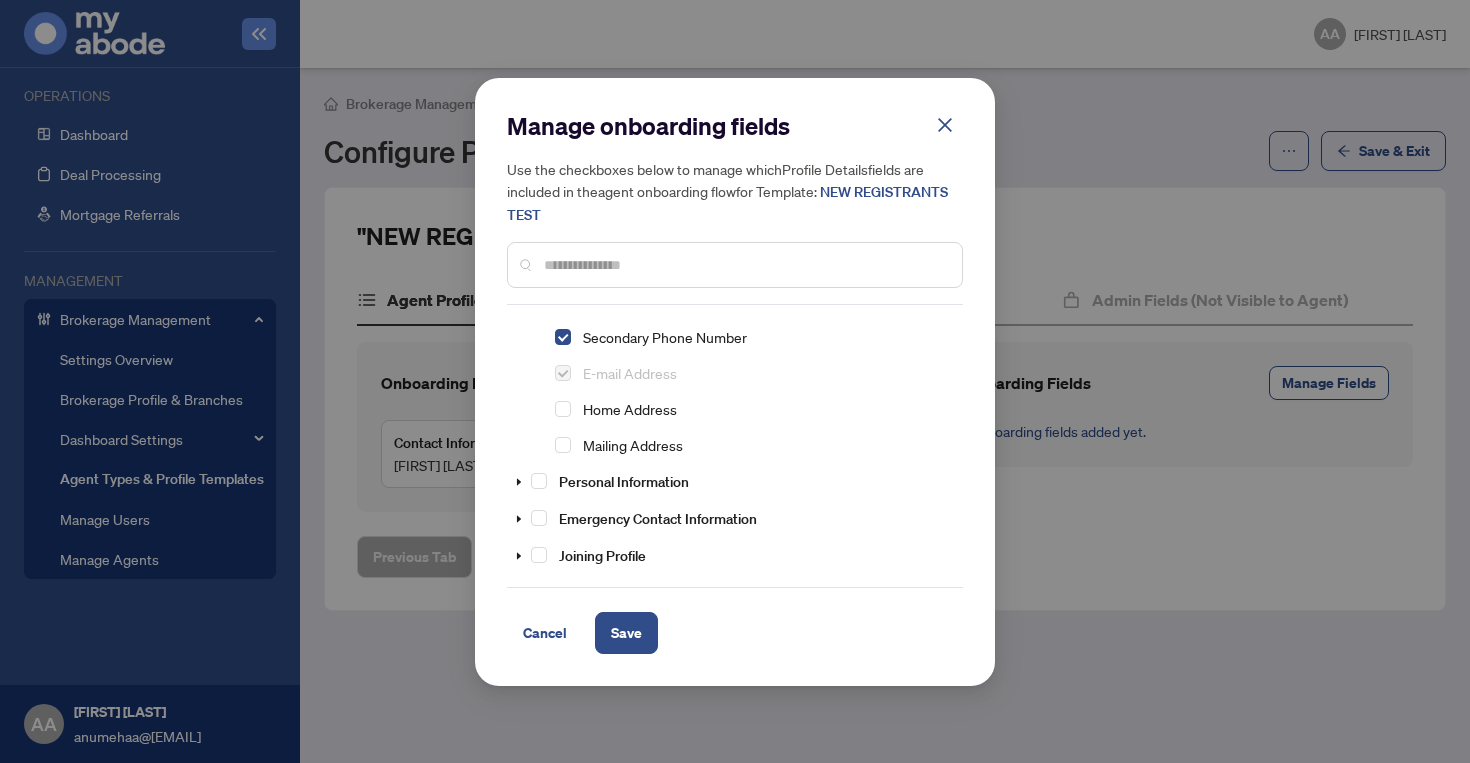 scroll, scrollTop: 184, scrollLeft: 0, axis: vertical 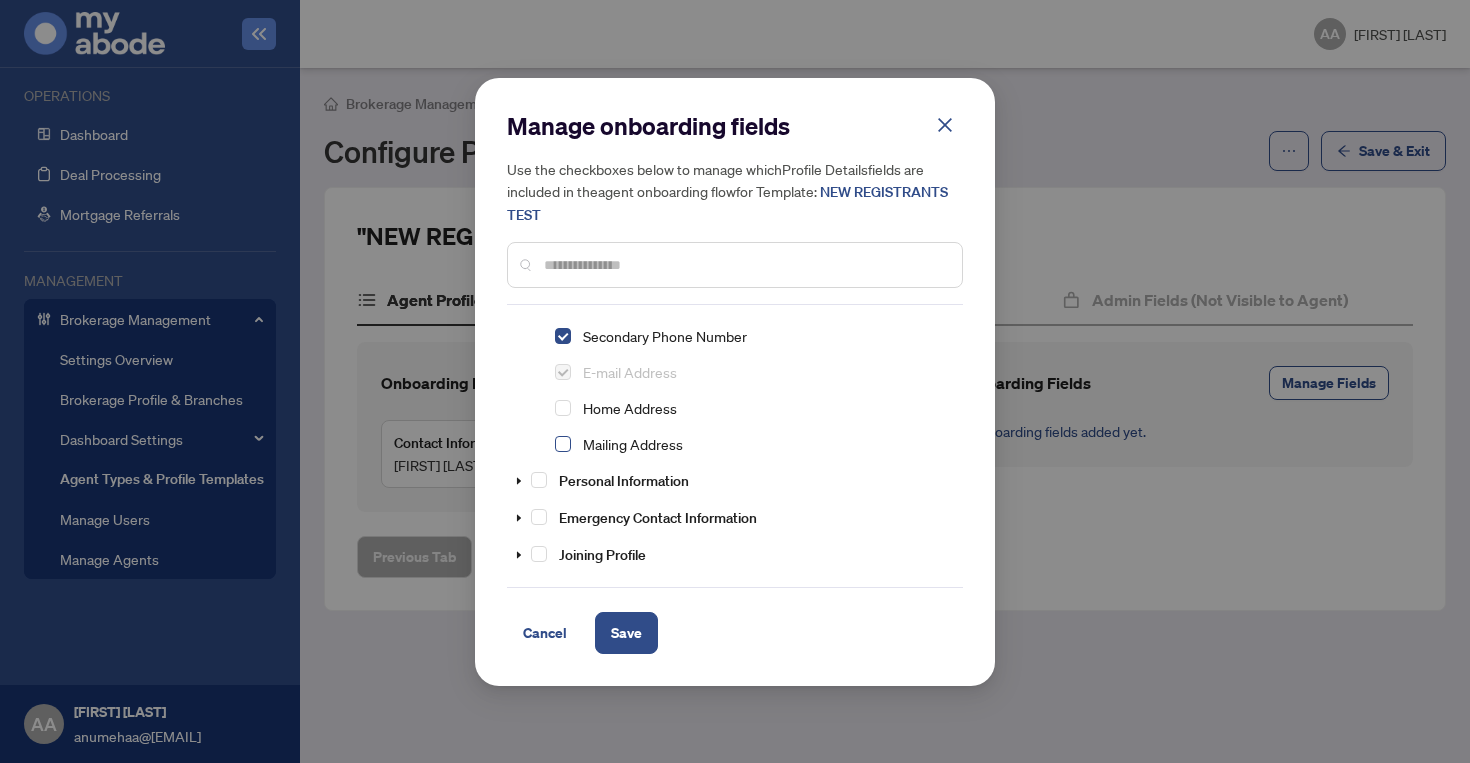 click at bounding box center (563, 444) 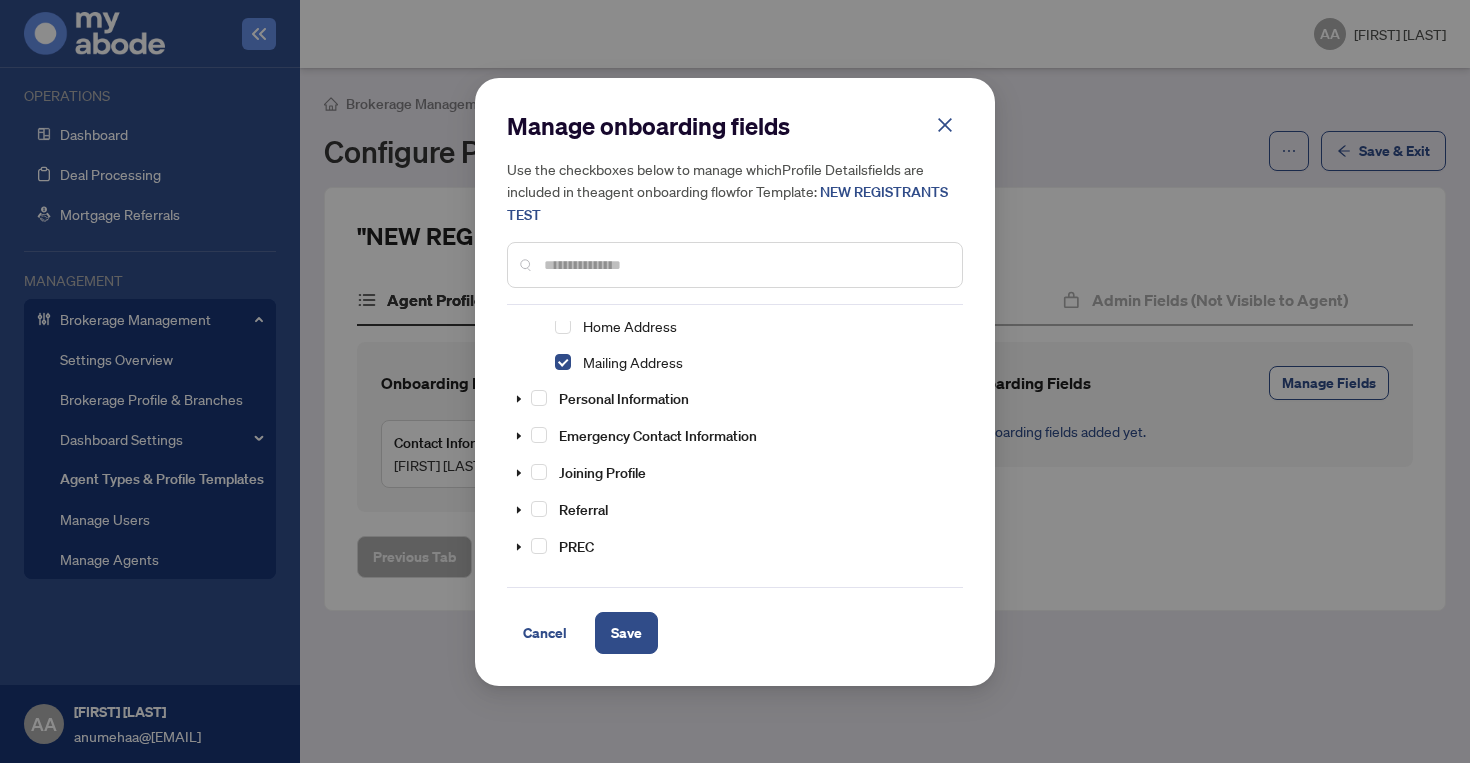 scroll, scrollTop: 287, scrollLeft: 0, axis: vertical 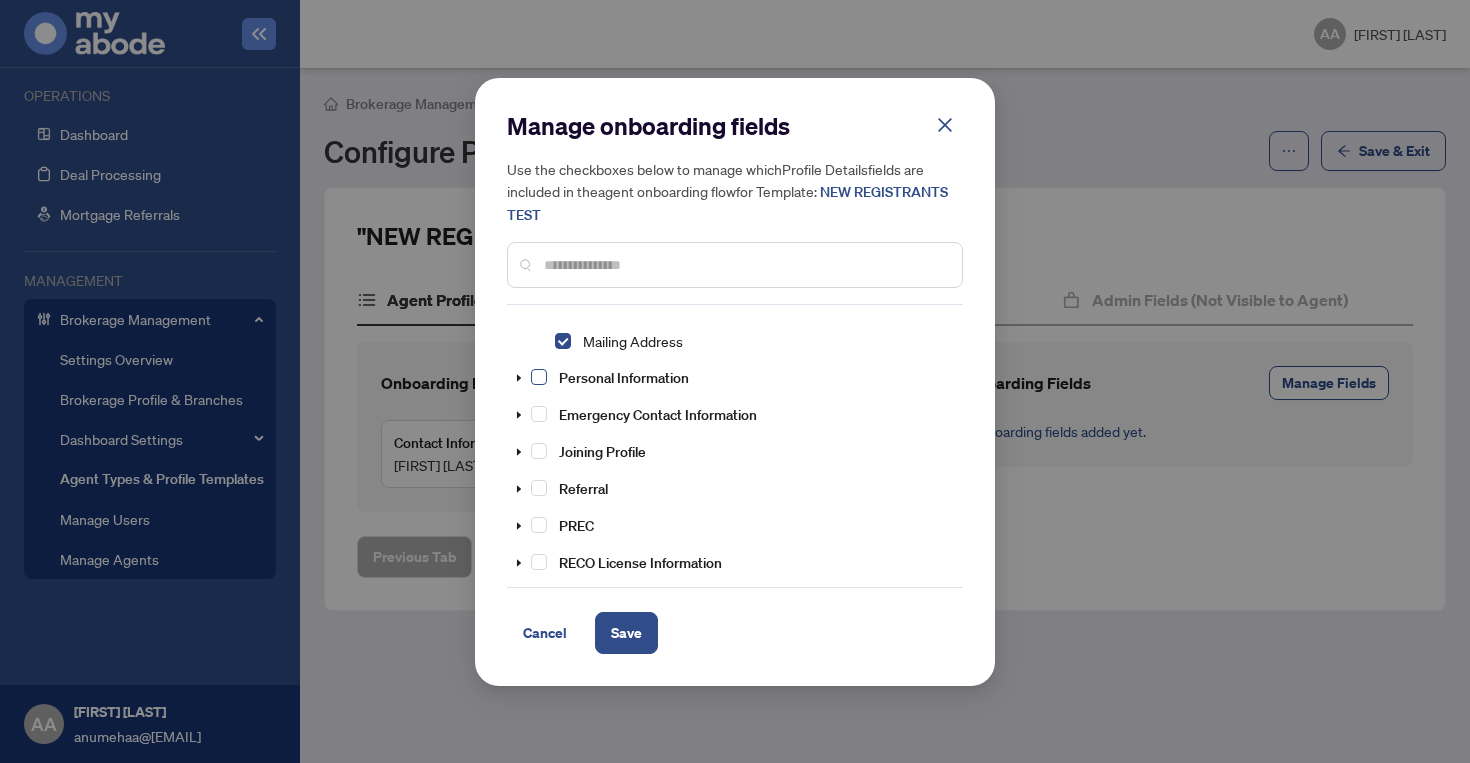 click at bounding box center (539, 377) 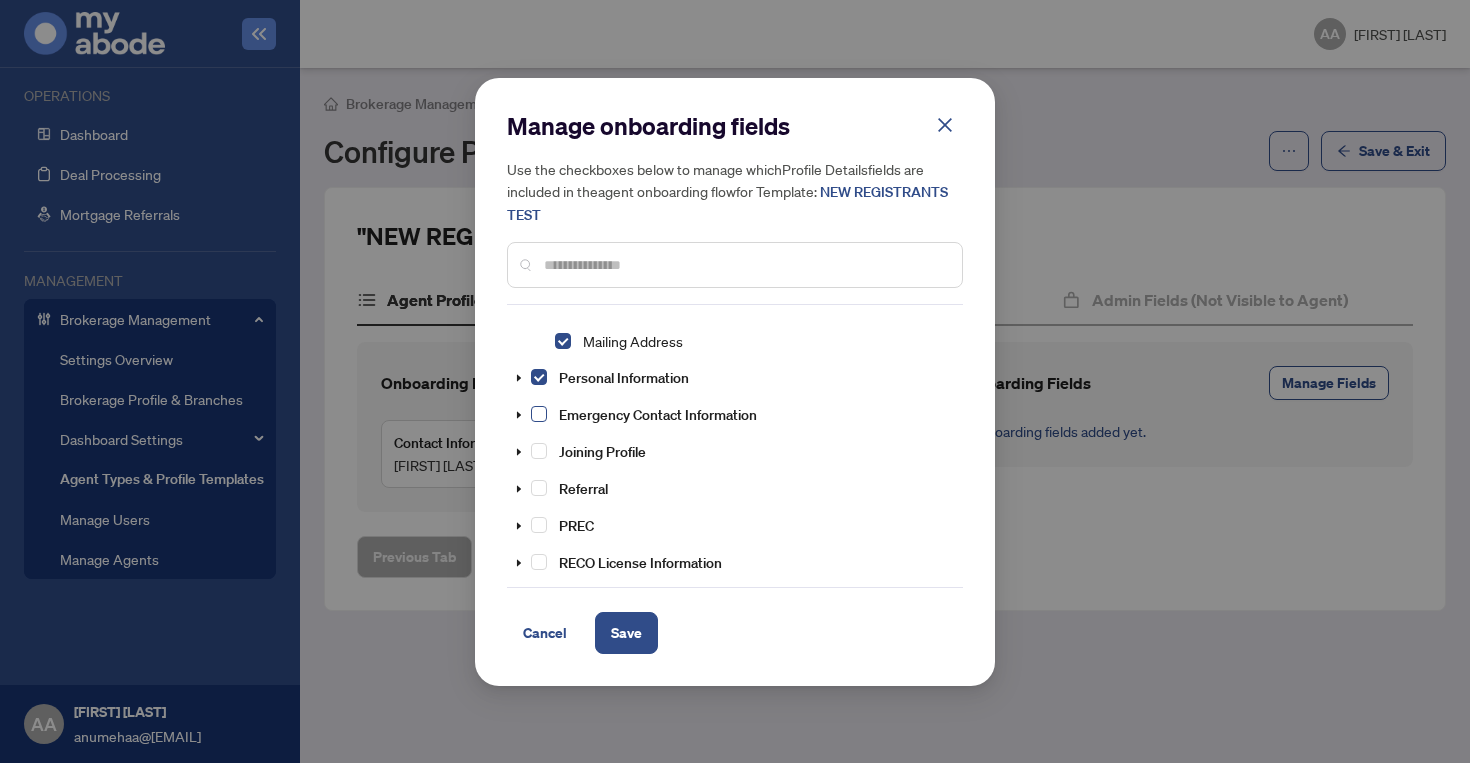 click at bounding box center (539, 377) 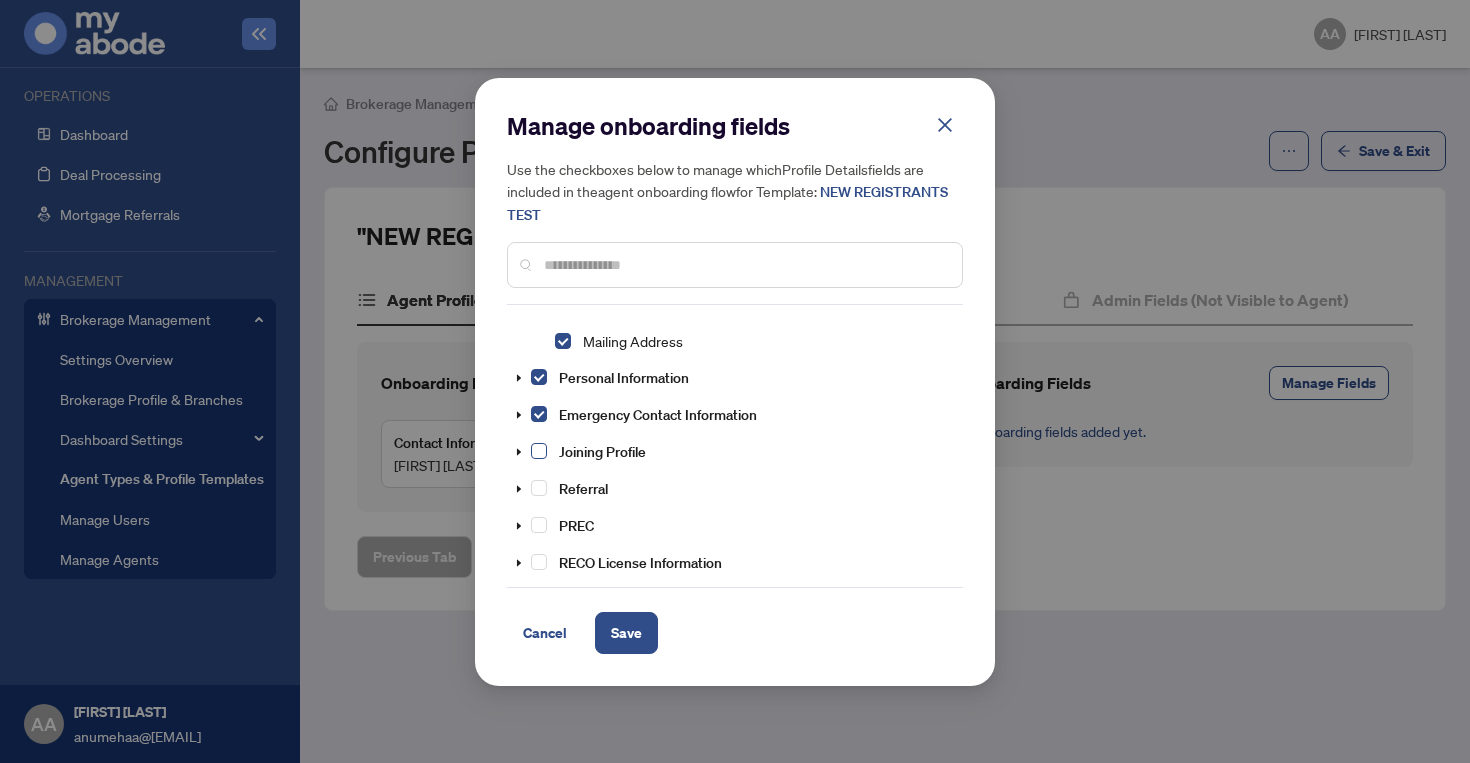 click at bounding box center [539, 377] 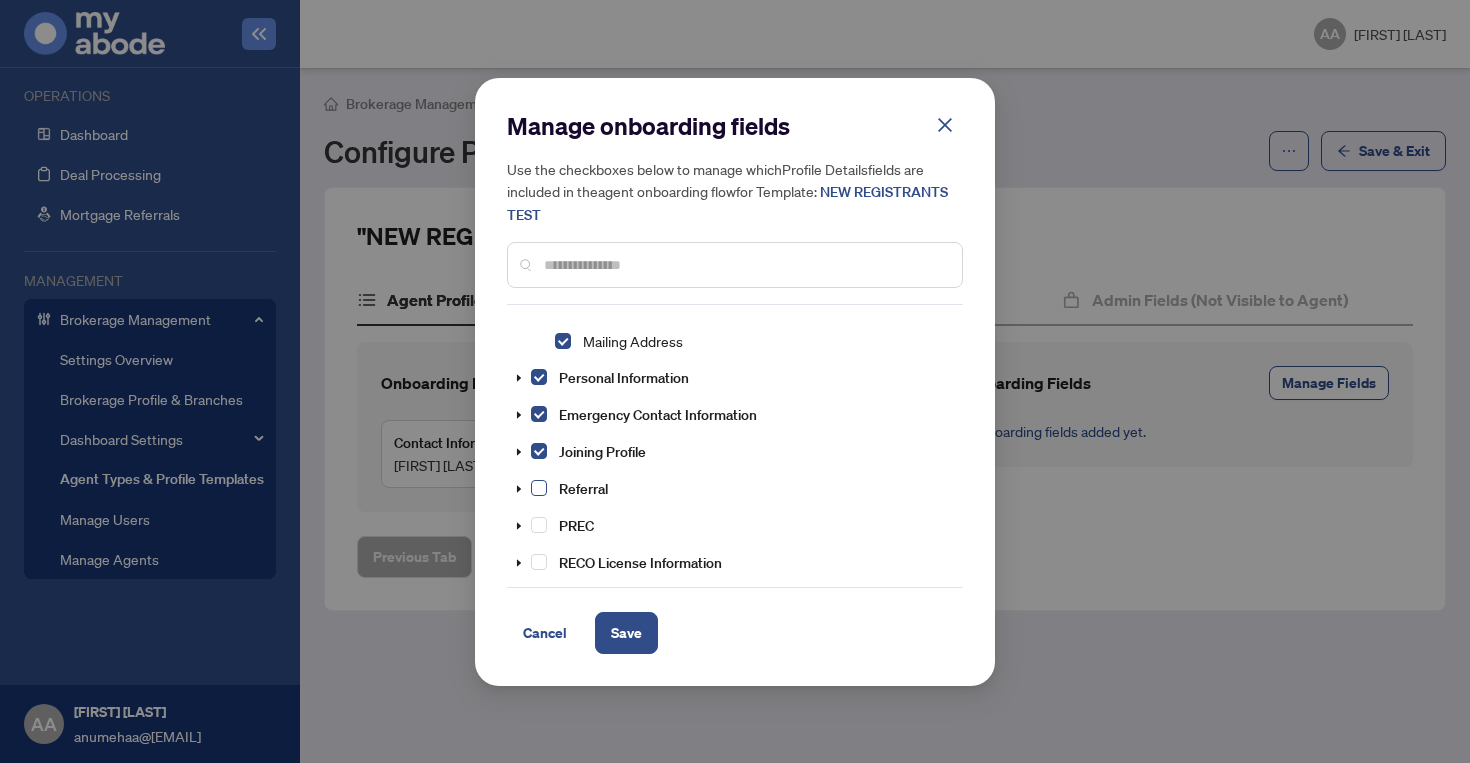 click at bounding box center (539, 377) 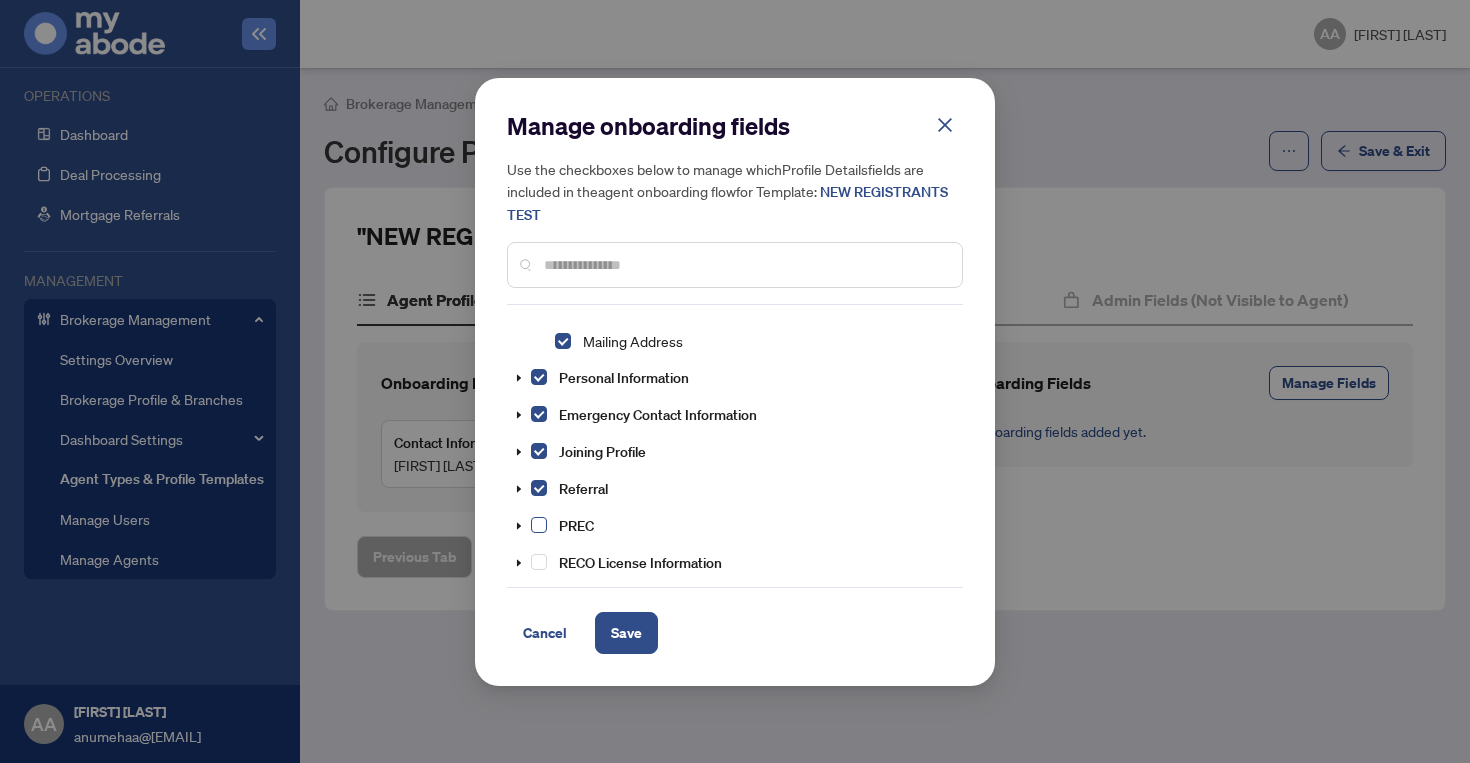 click at bounding box center [539, 377] 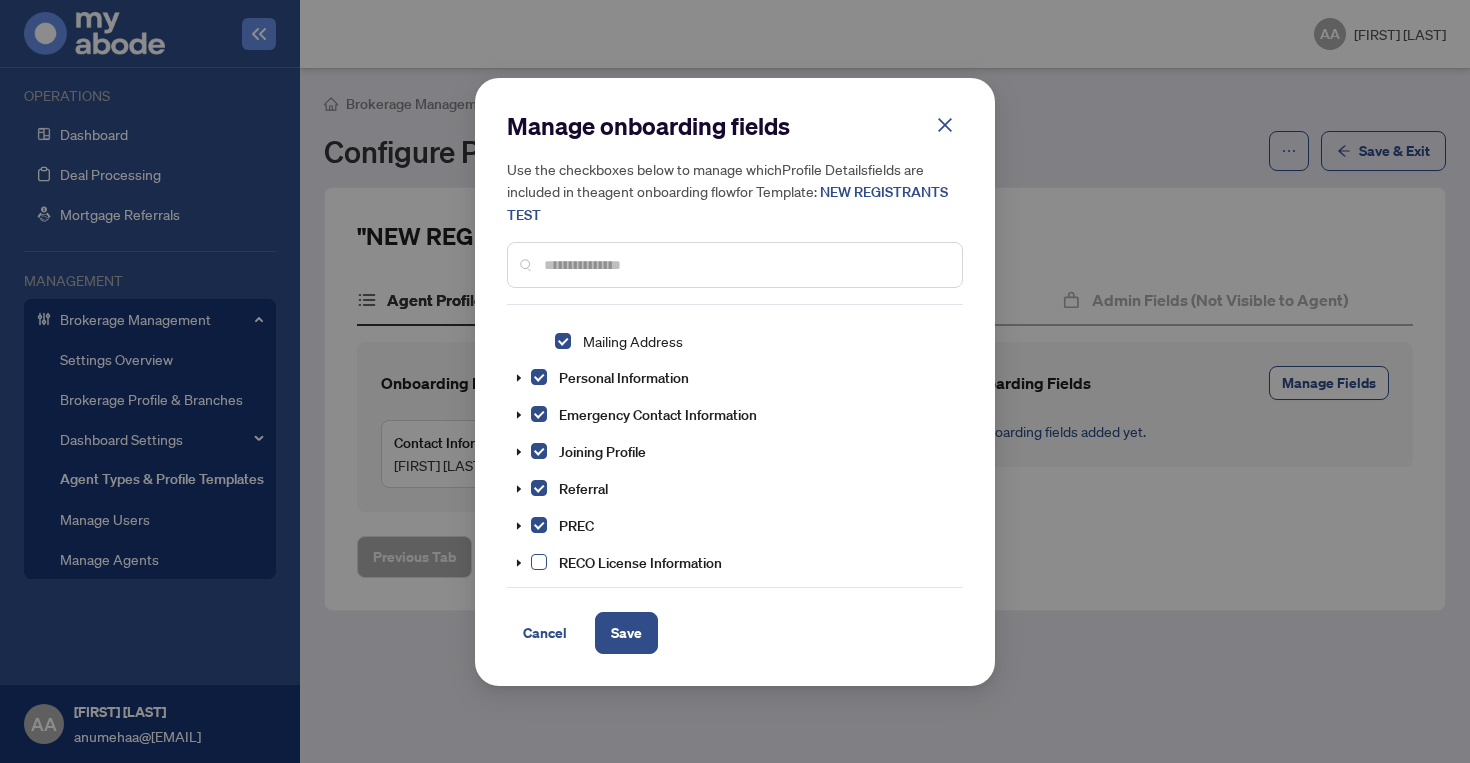 click at bounding box center (539, 377) 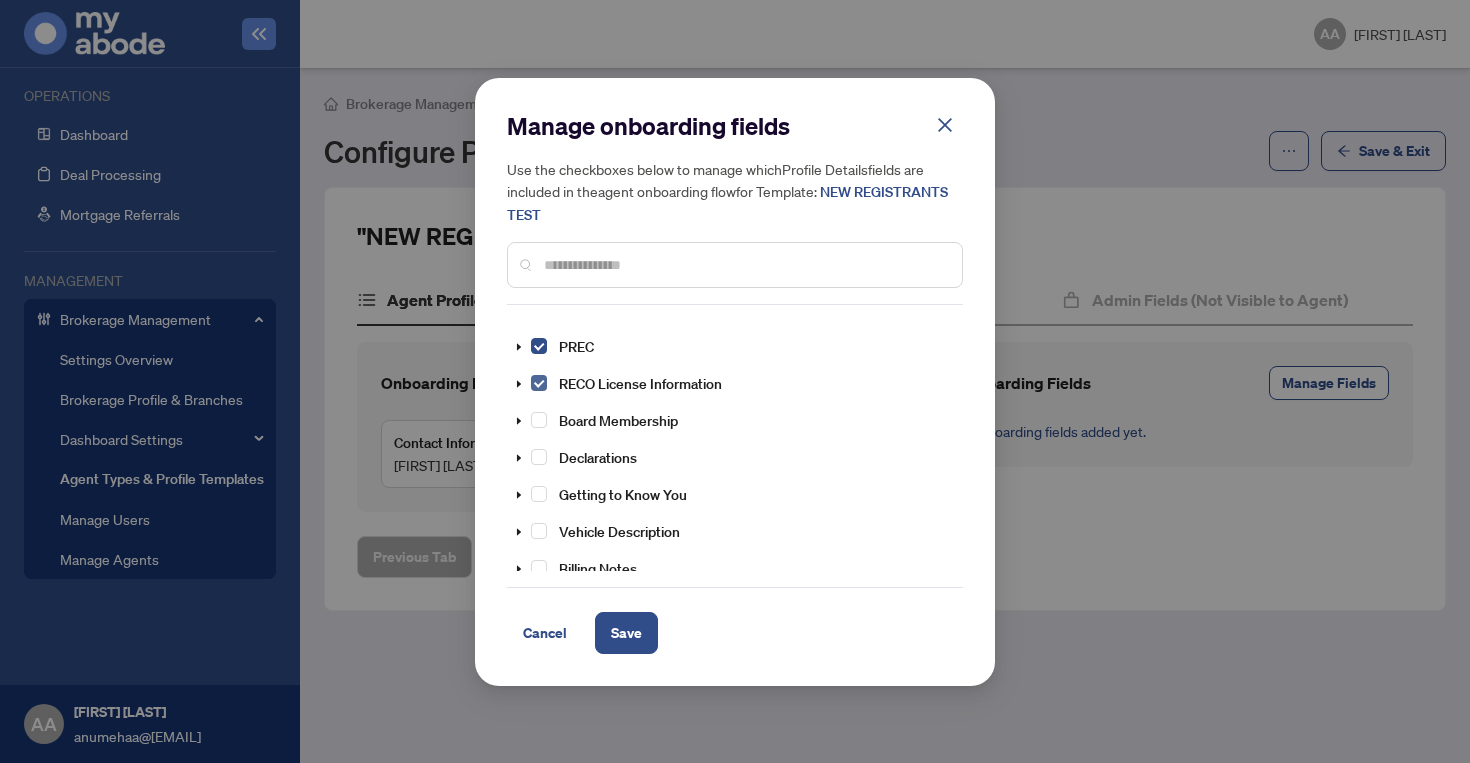 scroll, scrollTop: 498, scrollLeft: 0, axis: vertical 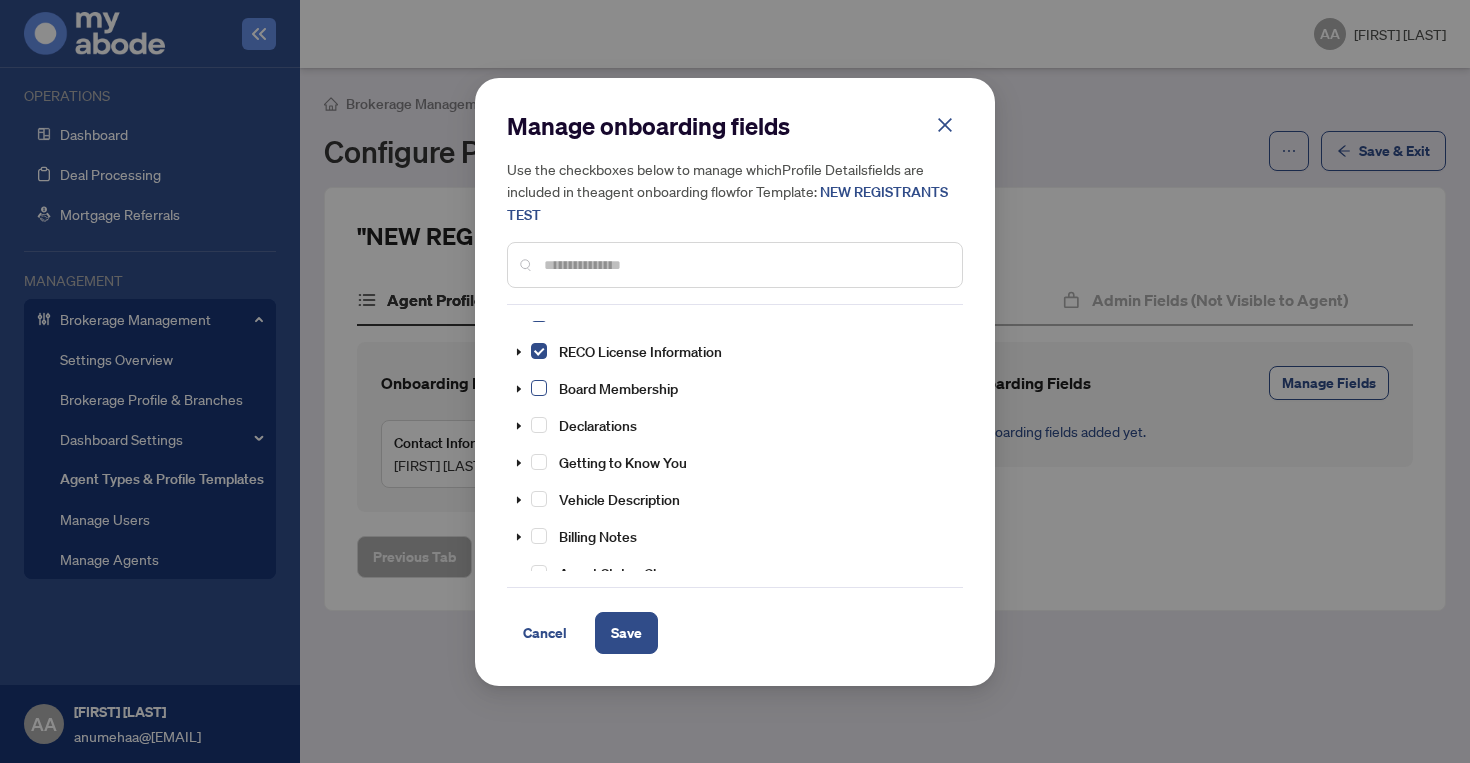 click at bounding box center [539, 166] 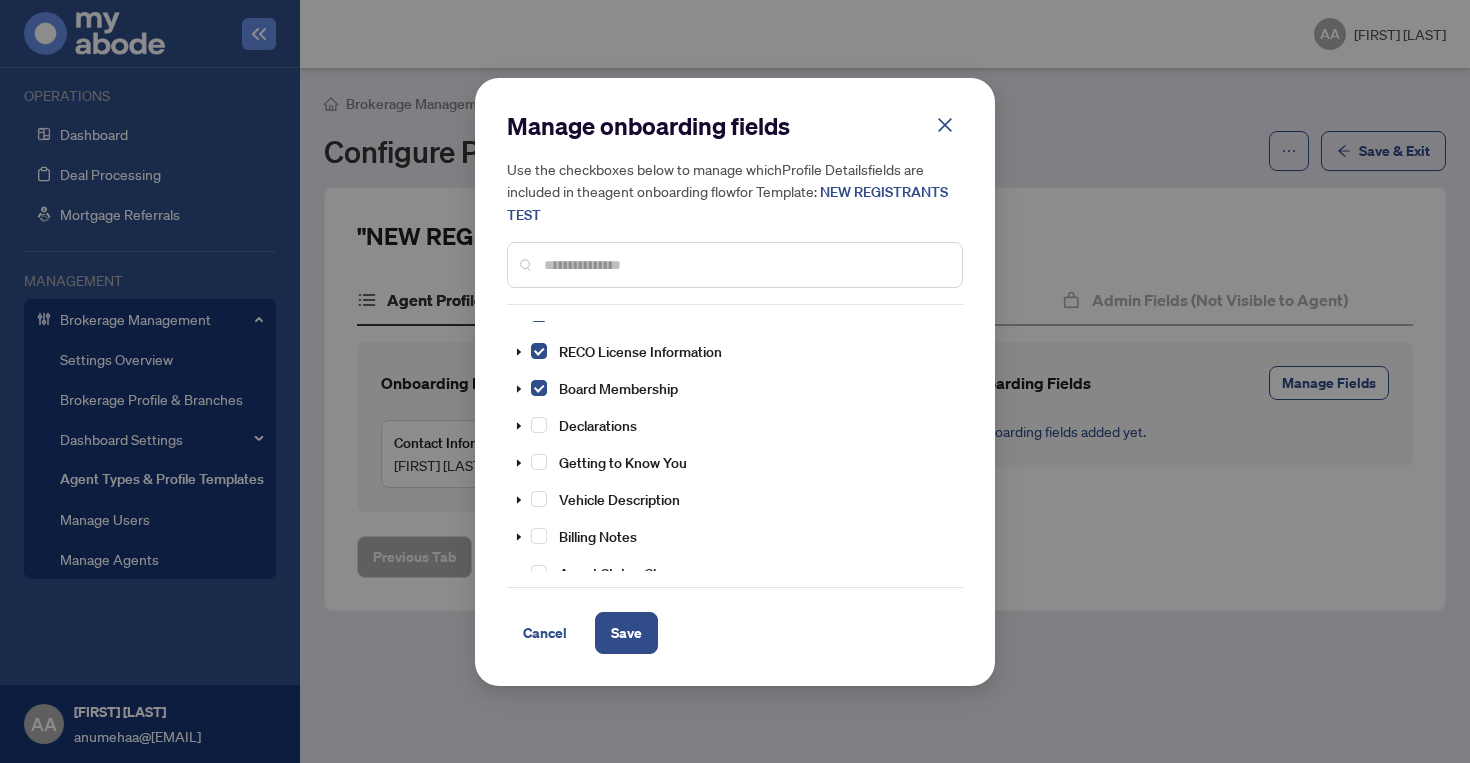 click on "Declarations" at bounding box center (574, 425) 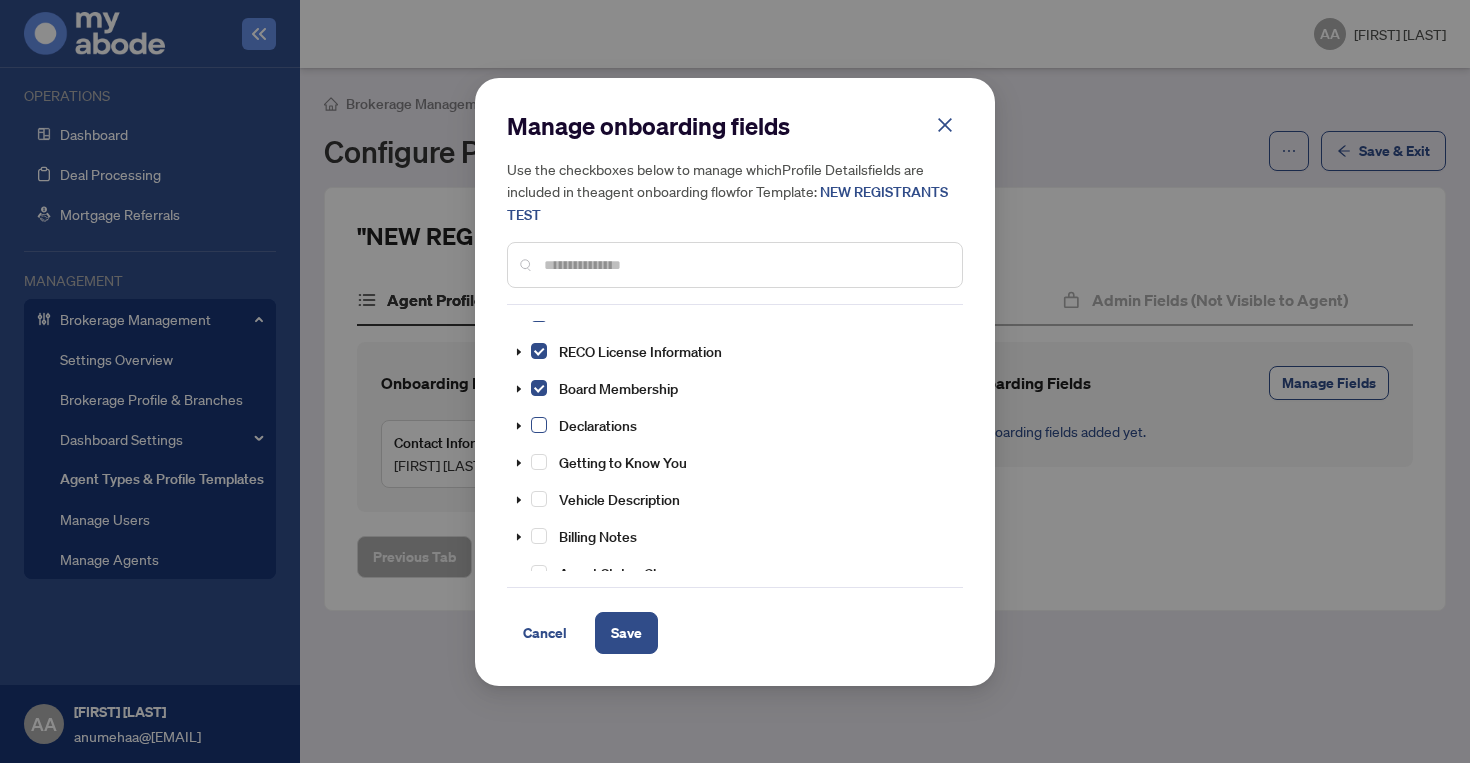click at bounding box center [539, 166] 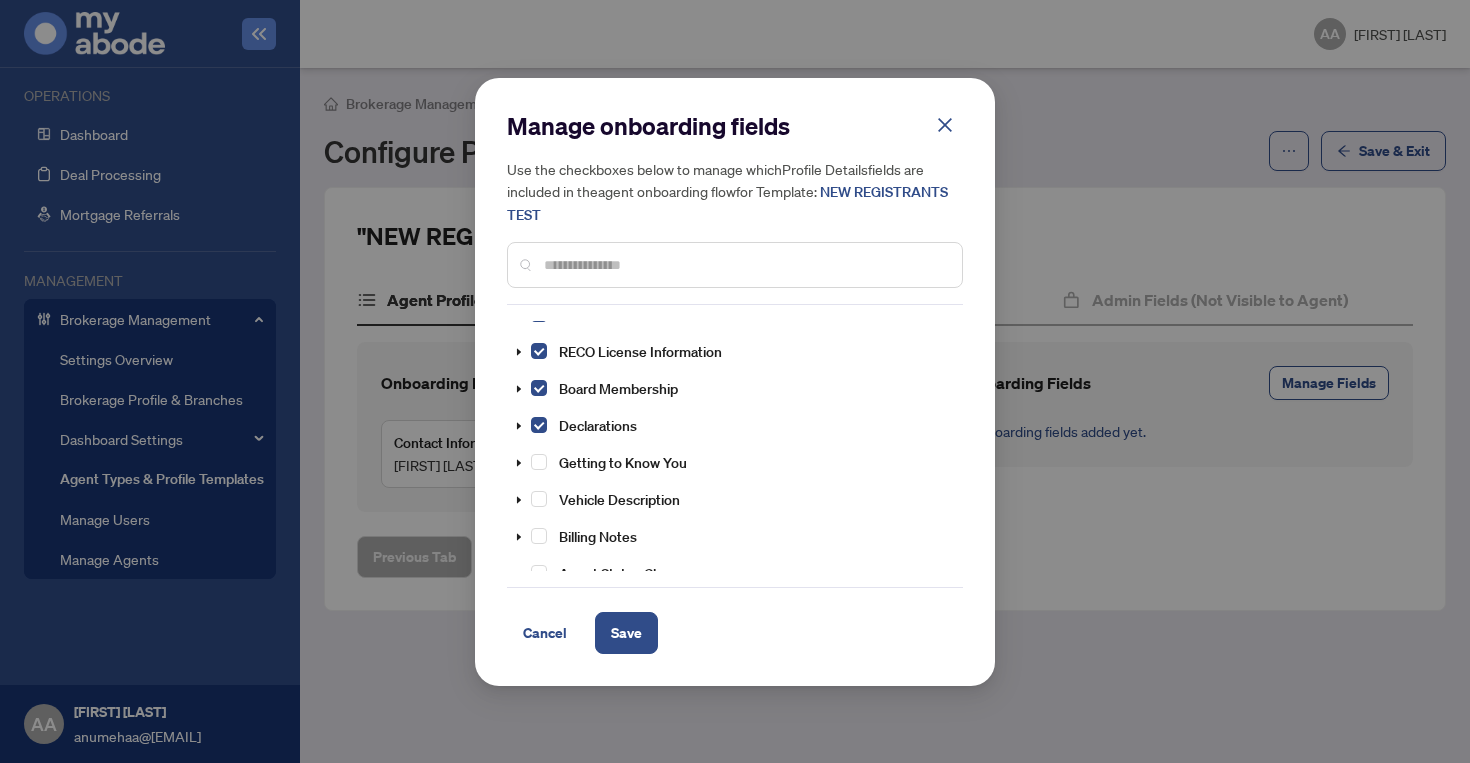 click on "Getting to Know You" at bounding box center [599, 462] 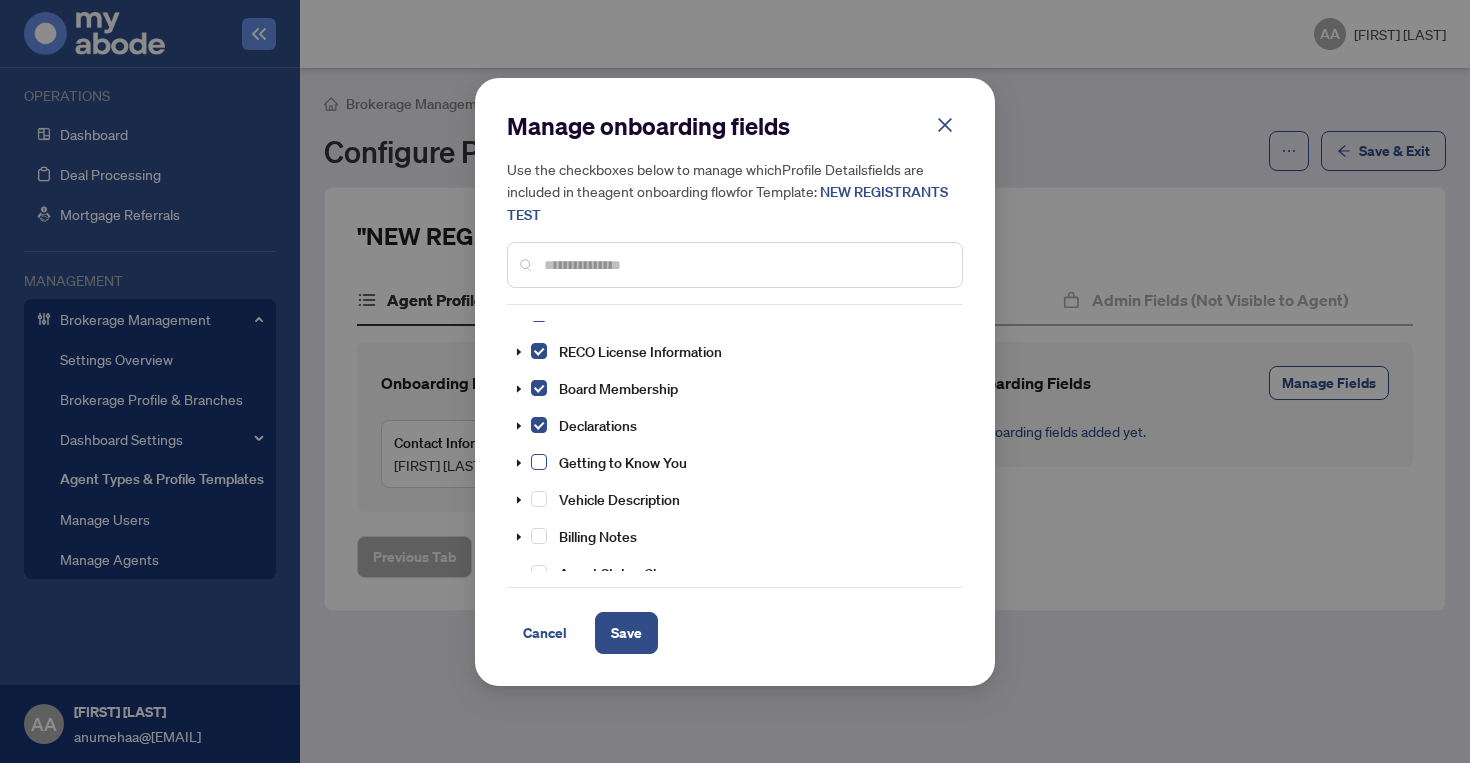 click at bounding box center (539, 166) 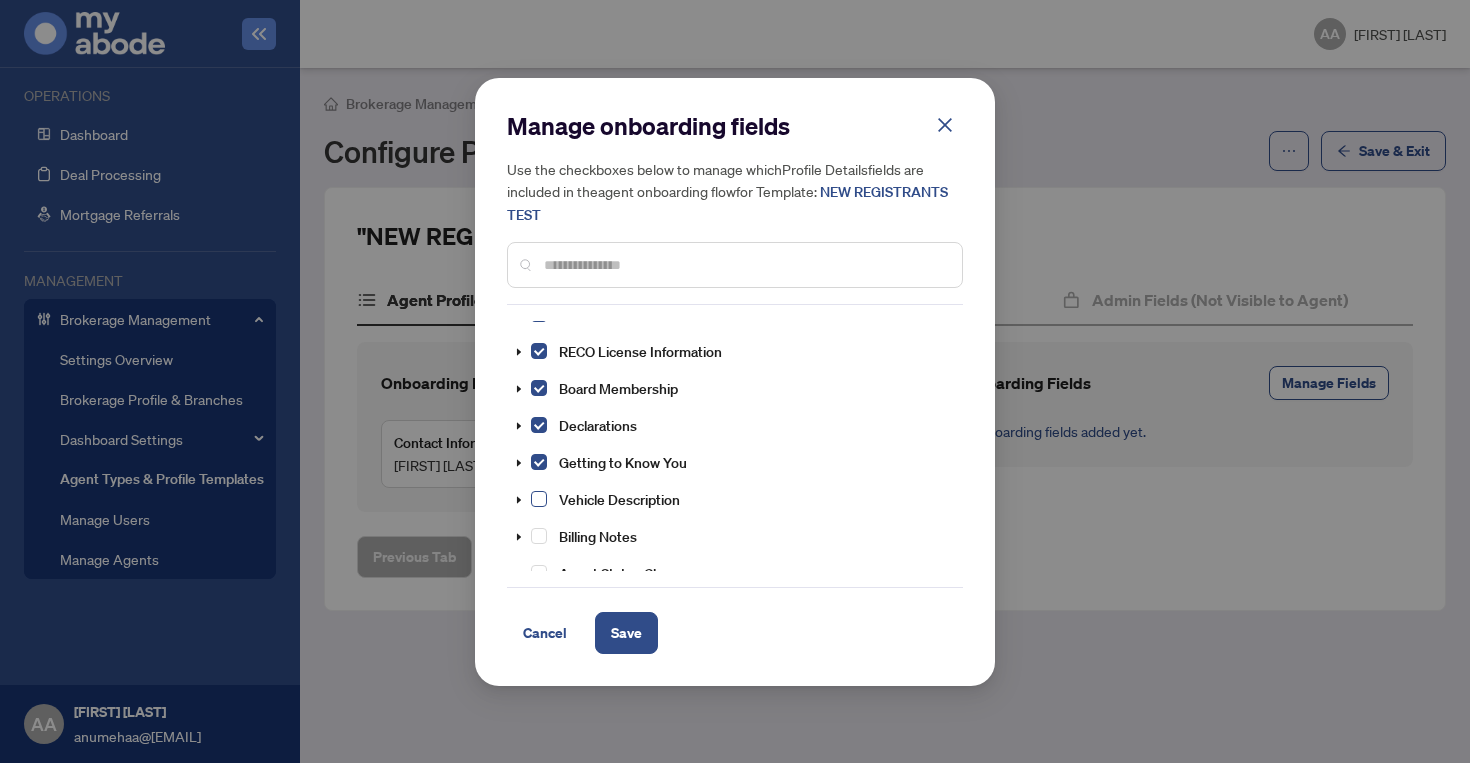 click at bounding box center [539, 166] 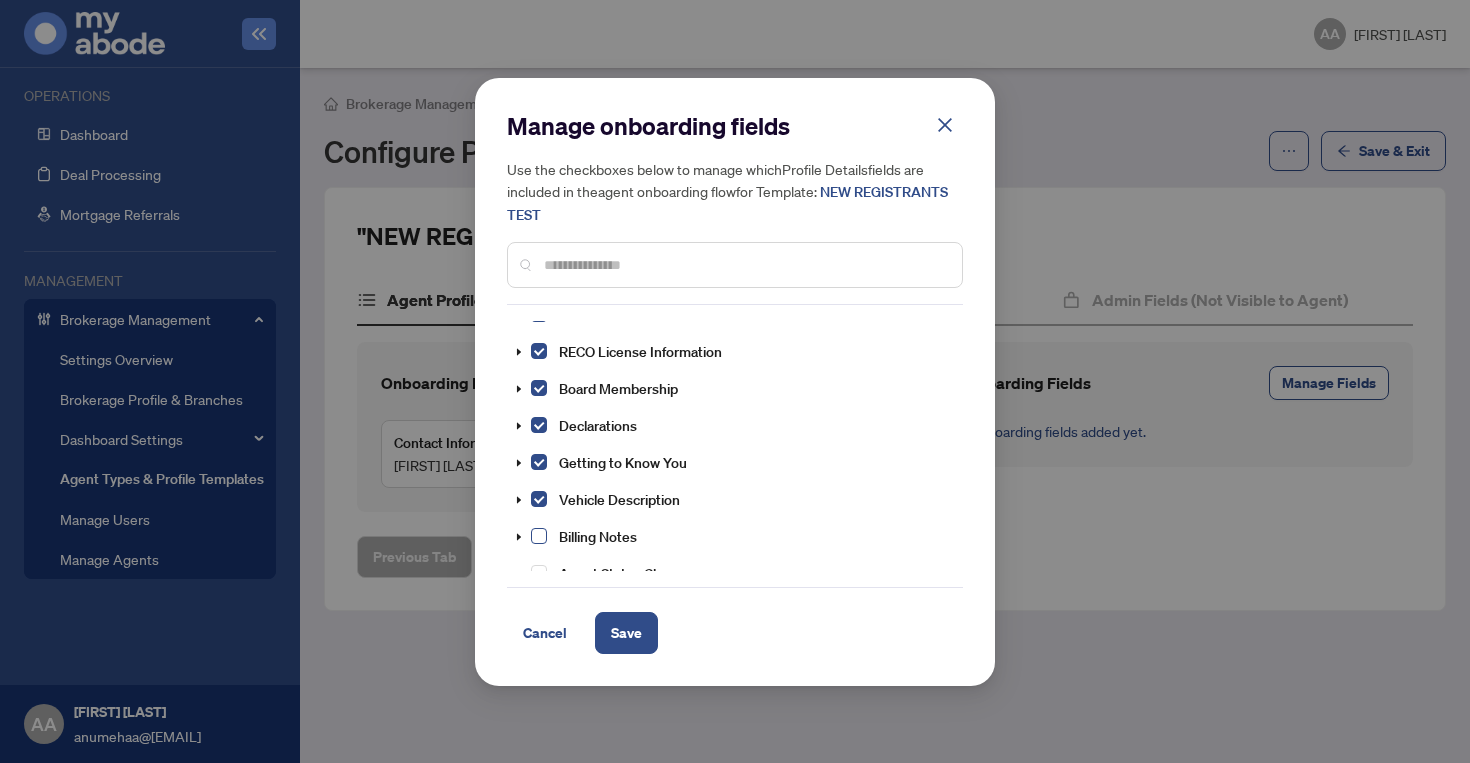 click at bounding box center (539, 166) 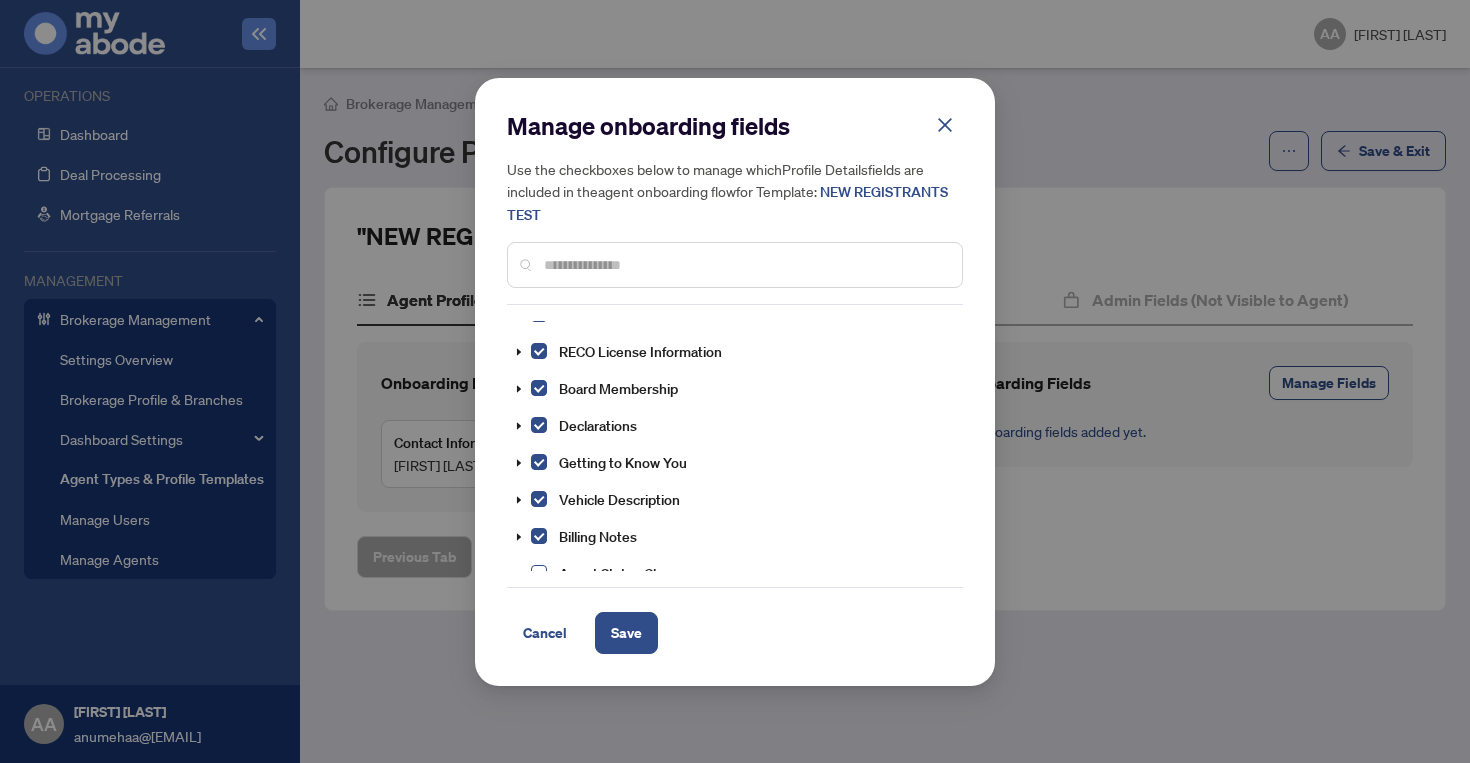 click at bounding box center [539, 166] 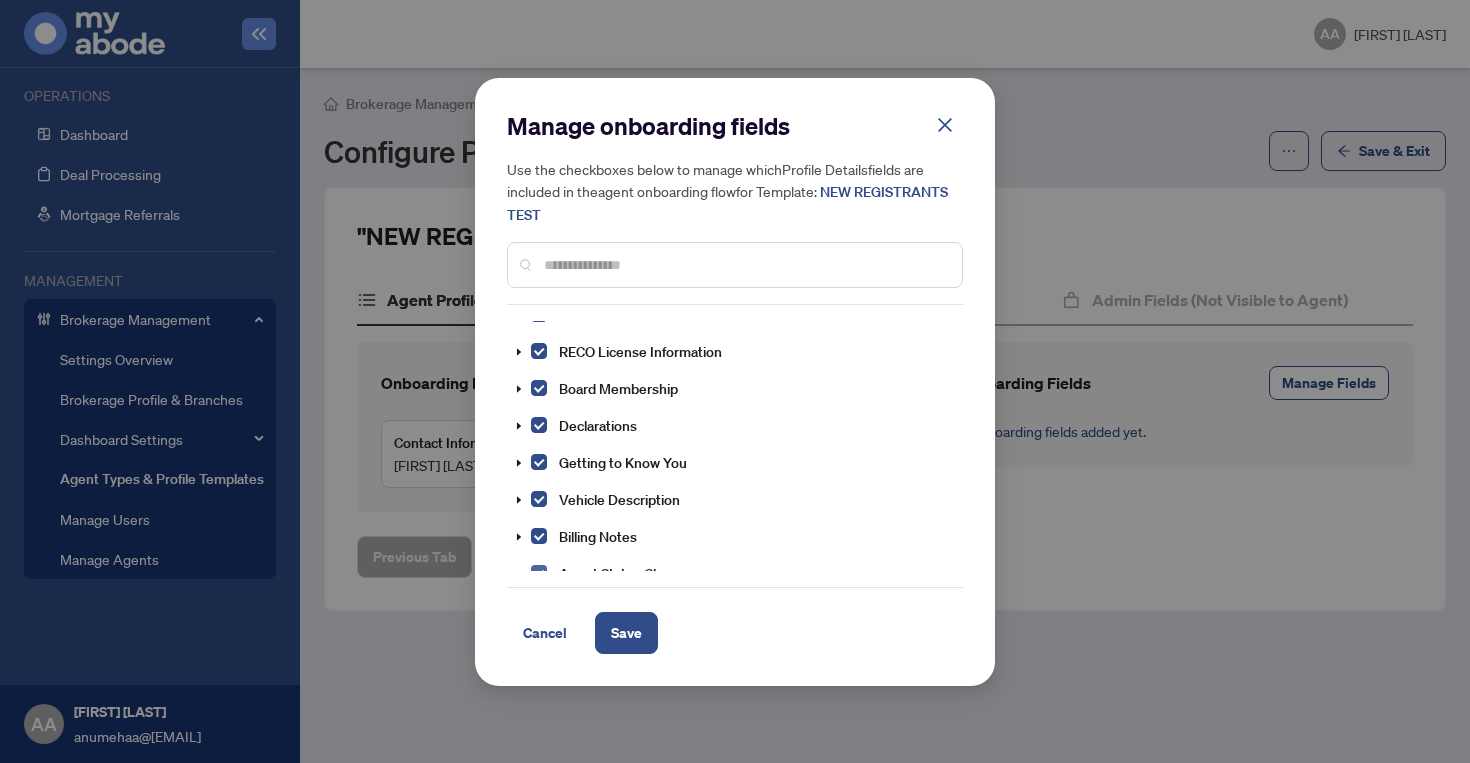 scroll, scrollTop: 542, scrollLeft: 0, axis: vertical 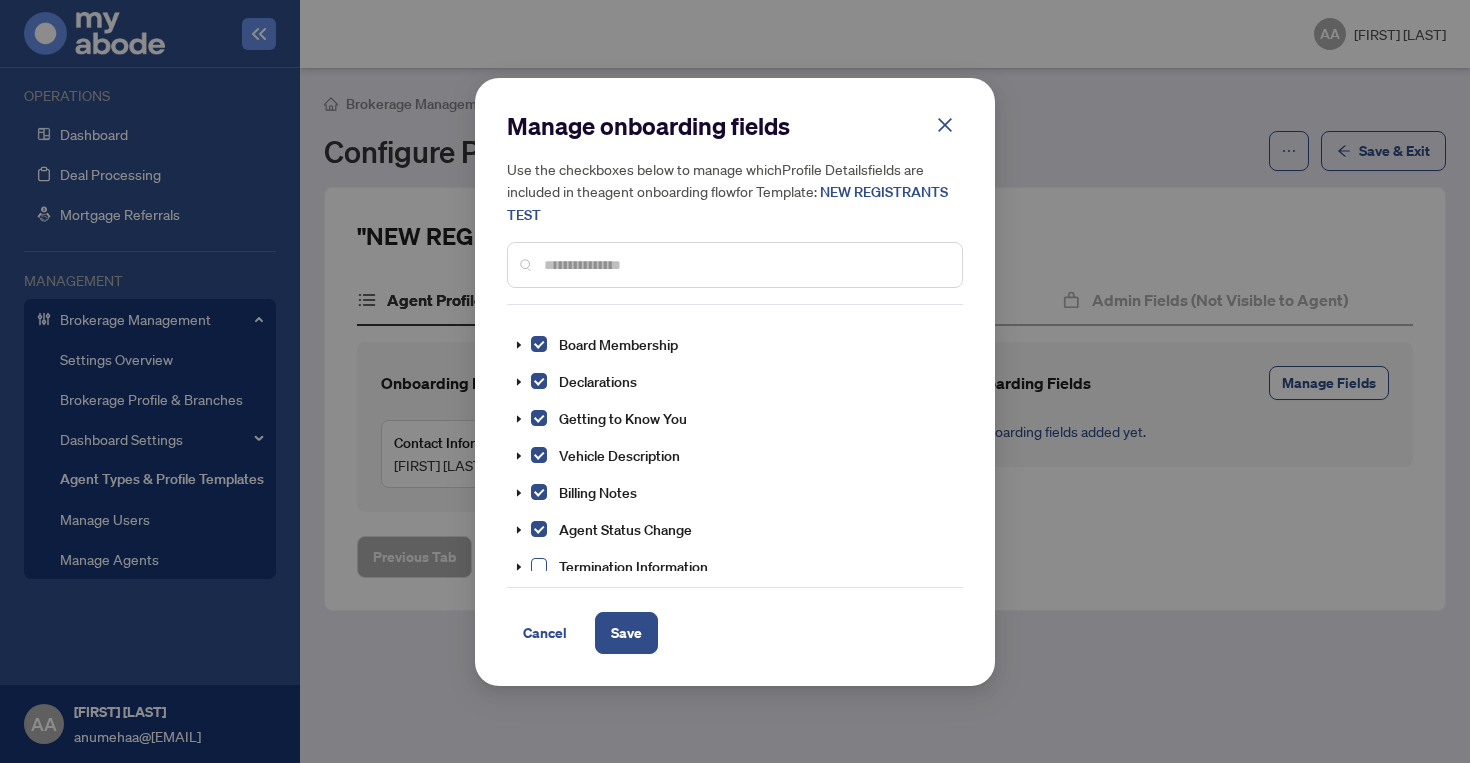 click at bounding box center [539, 566] 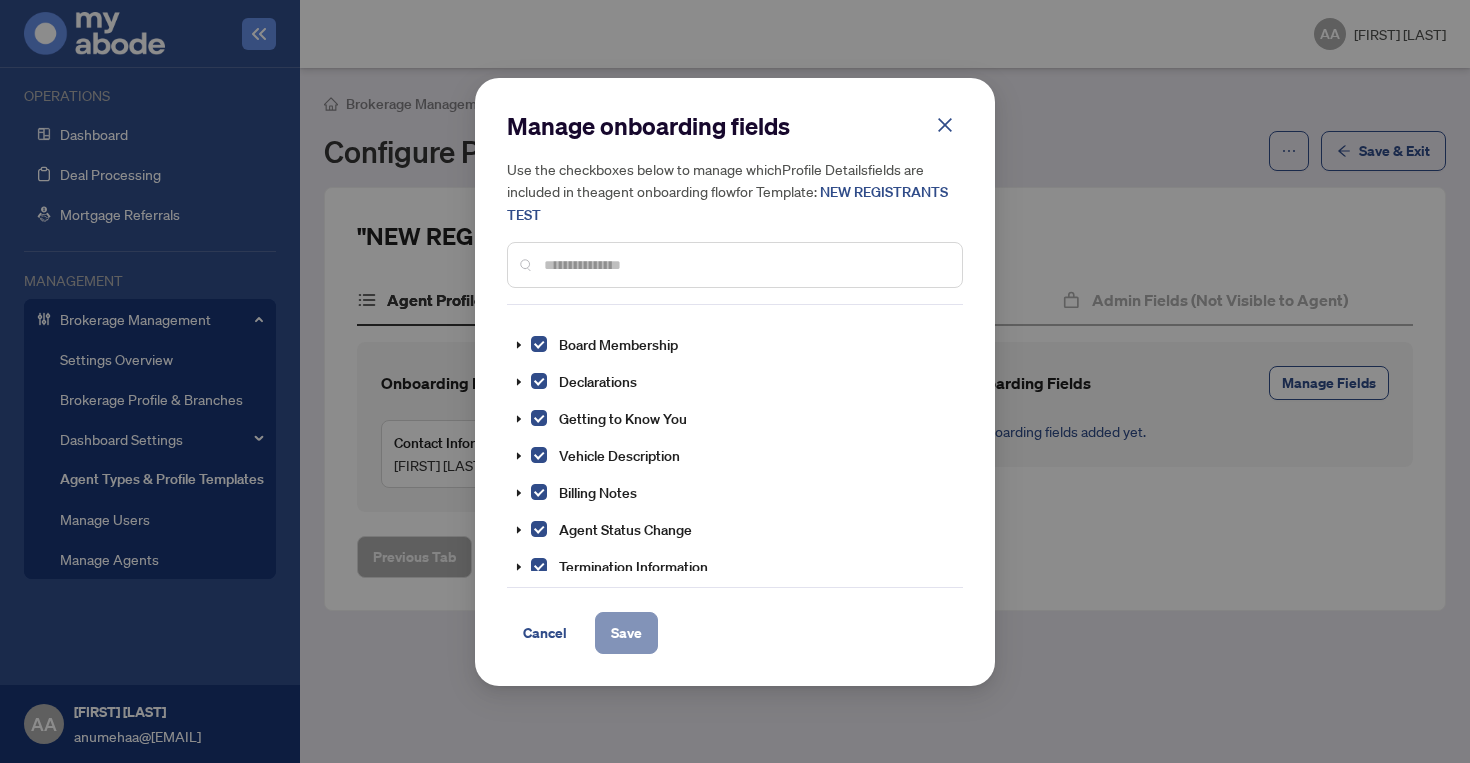 click on "Save" at bounding box center (626, 633) 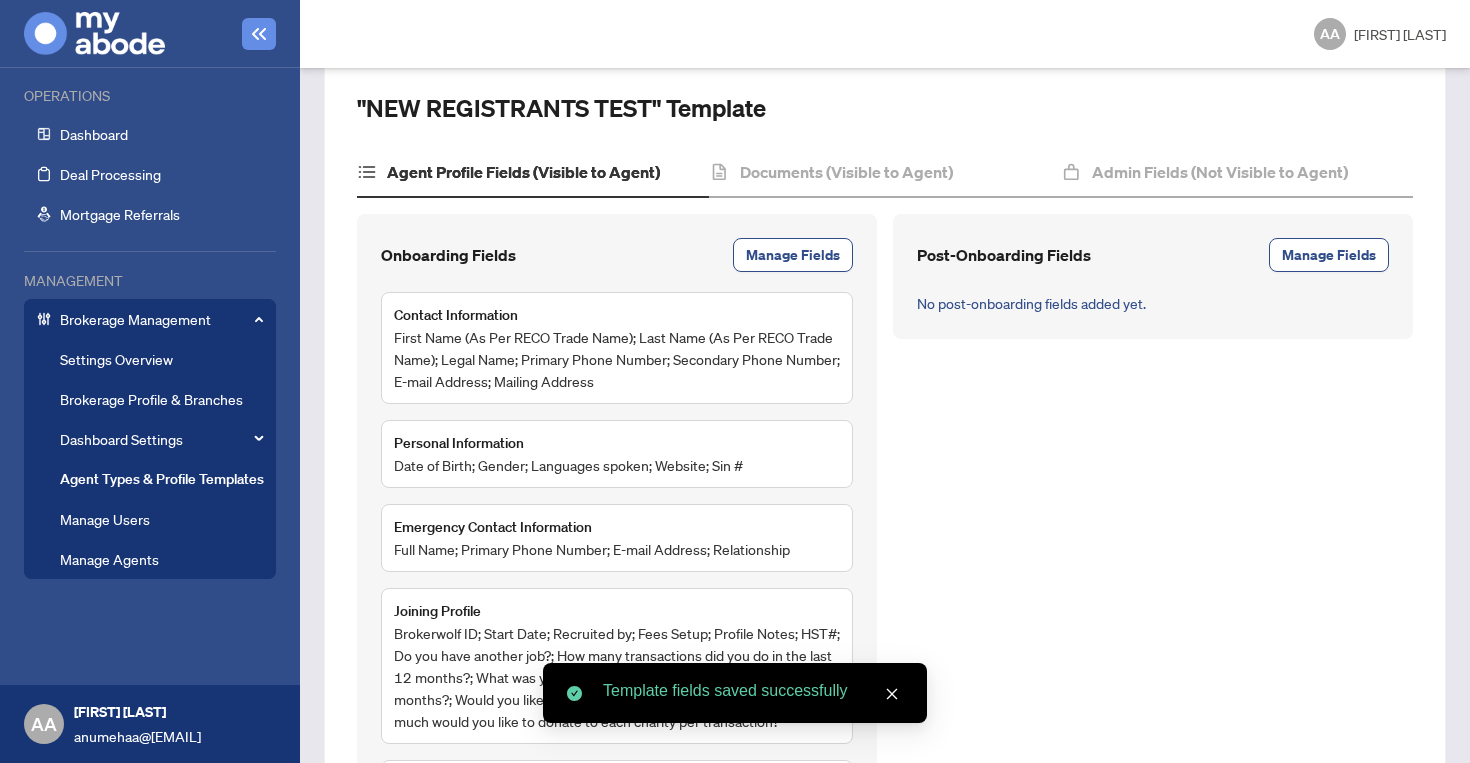 scroll, scrollTop: 0, scrollLeft: 0, axis: both 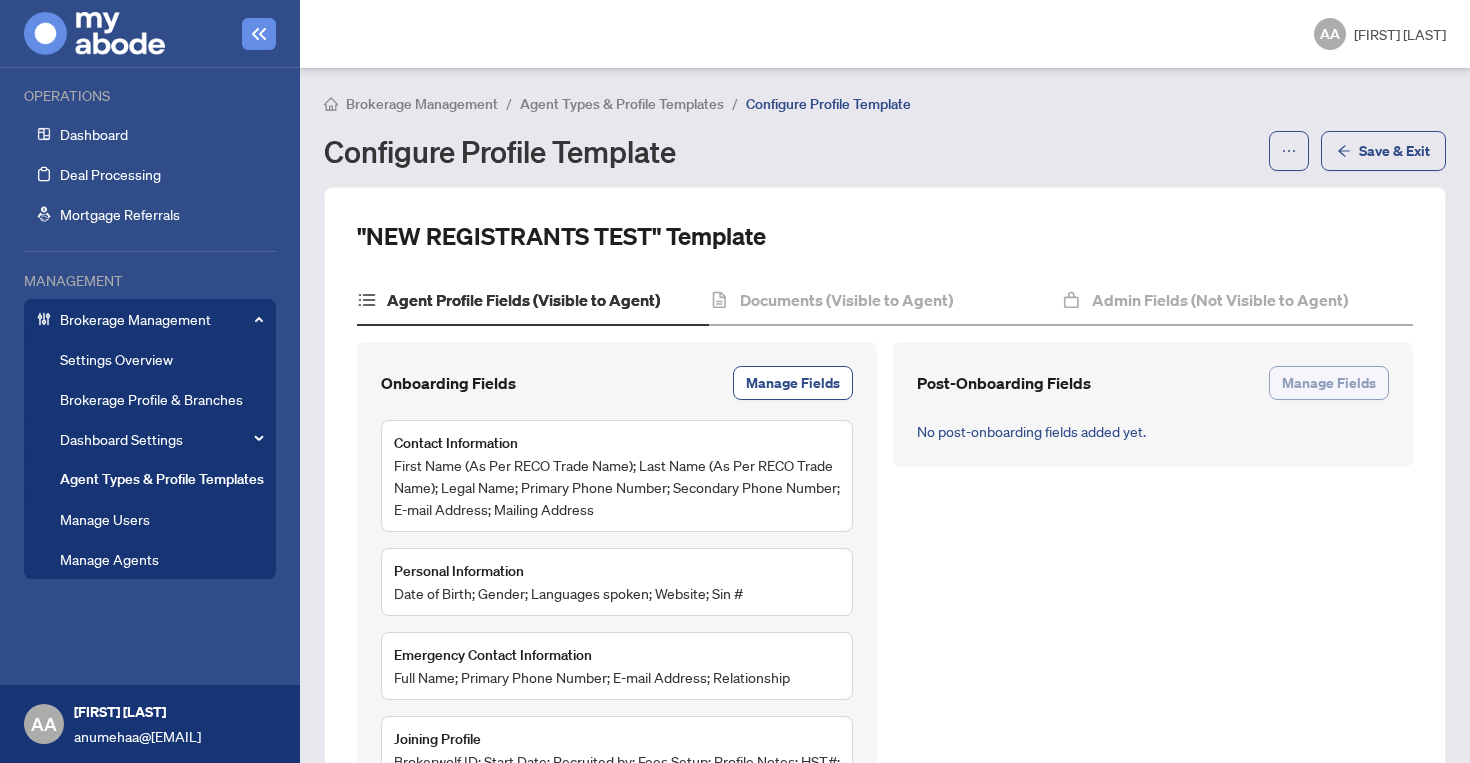 click on "Manage Fields" at bounding box center [793, 383] 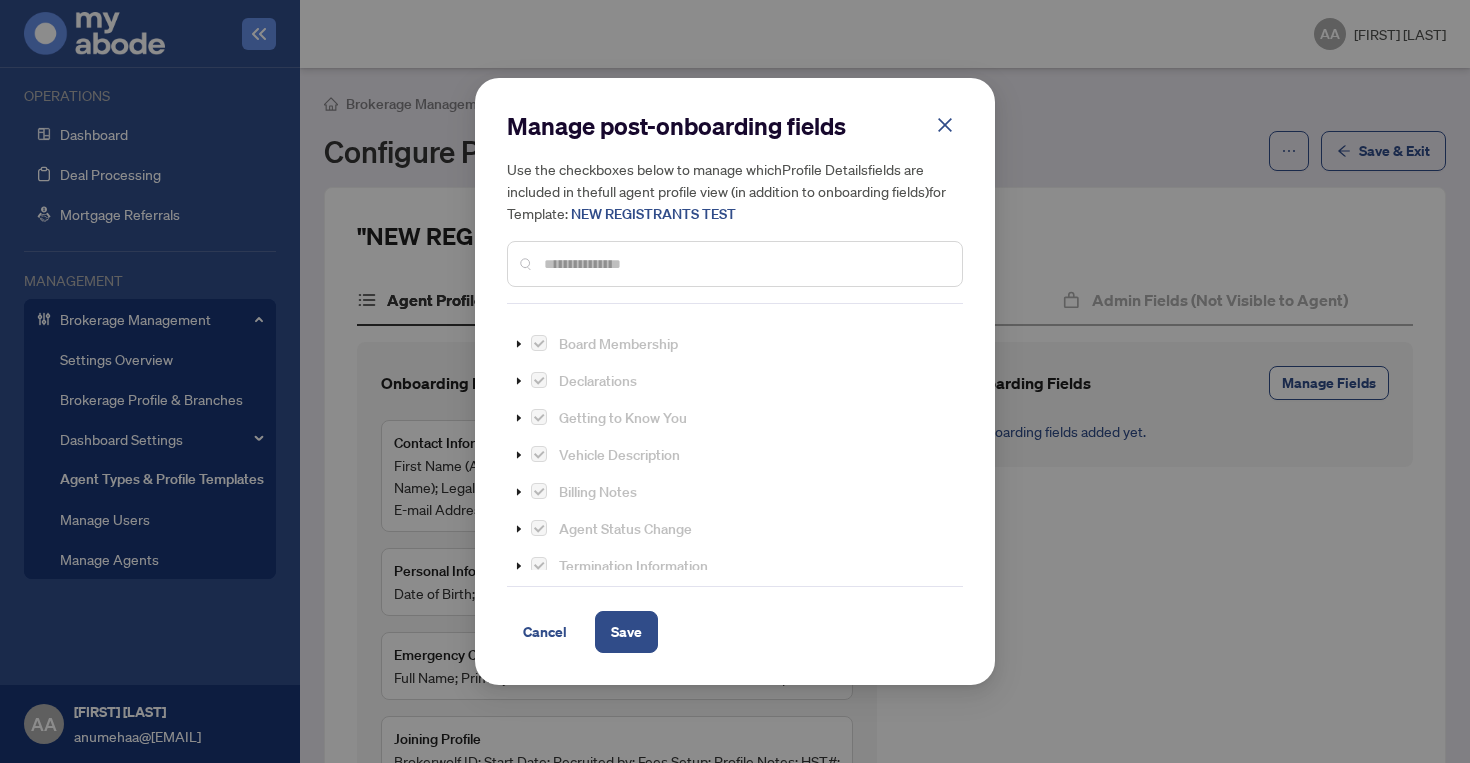 scroll, scrollTop: 0, scrollLeft: 0, axis: both 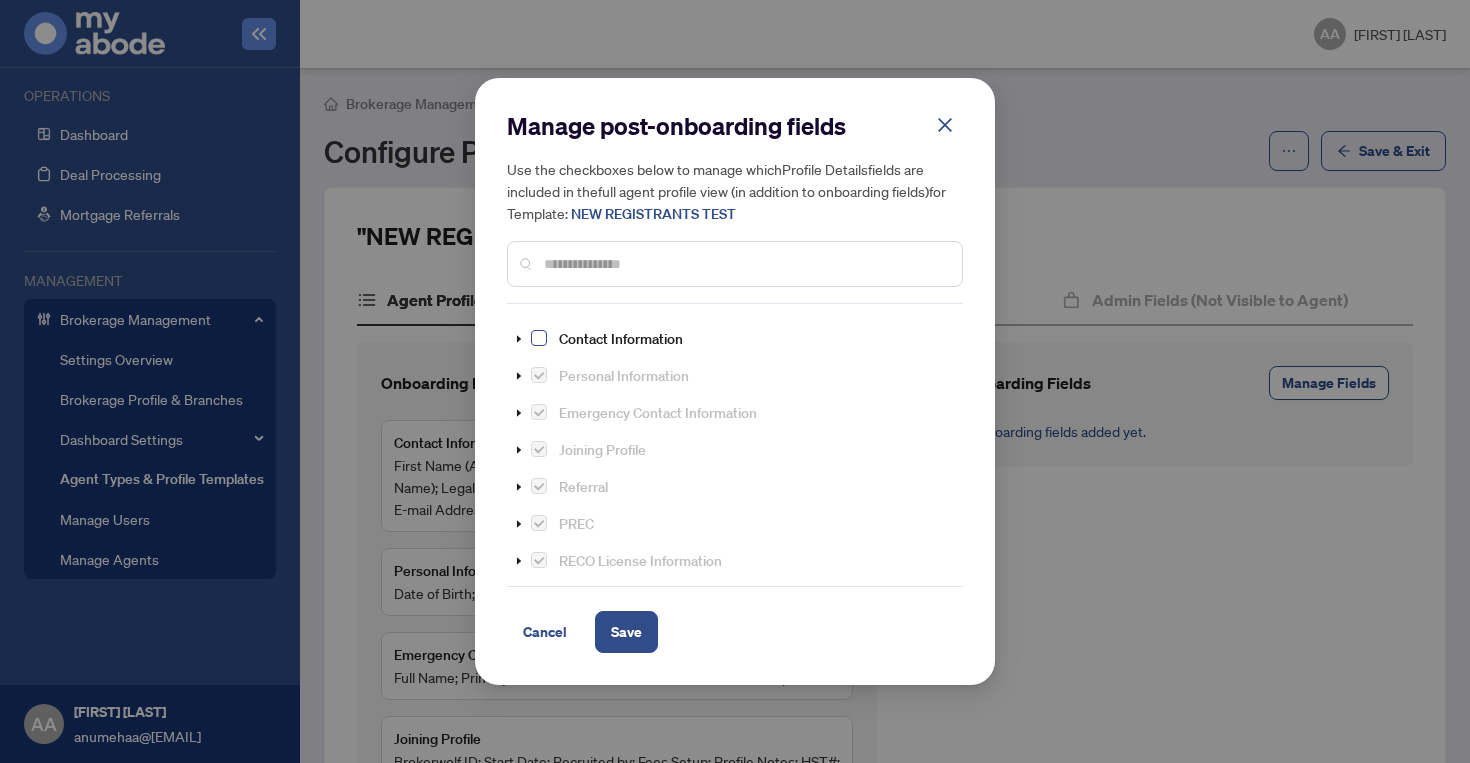 click at bounding box center [539, 338] 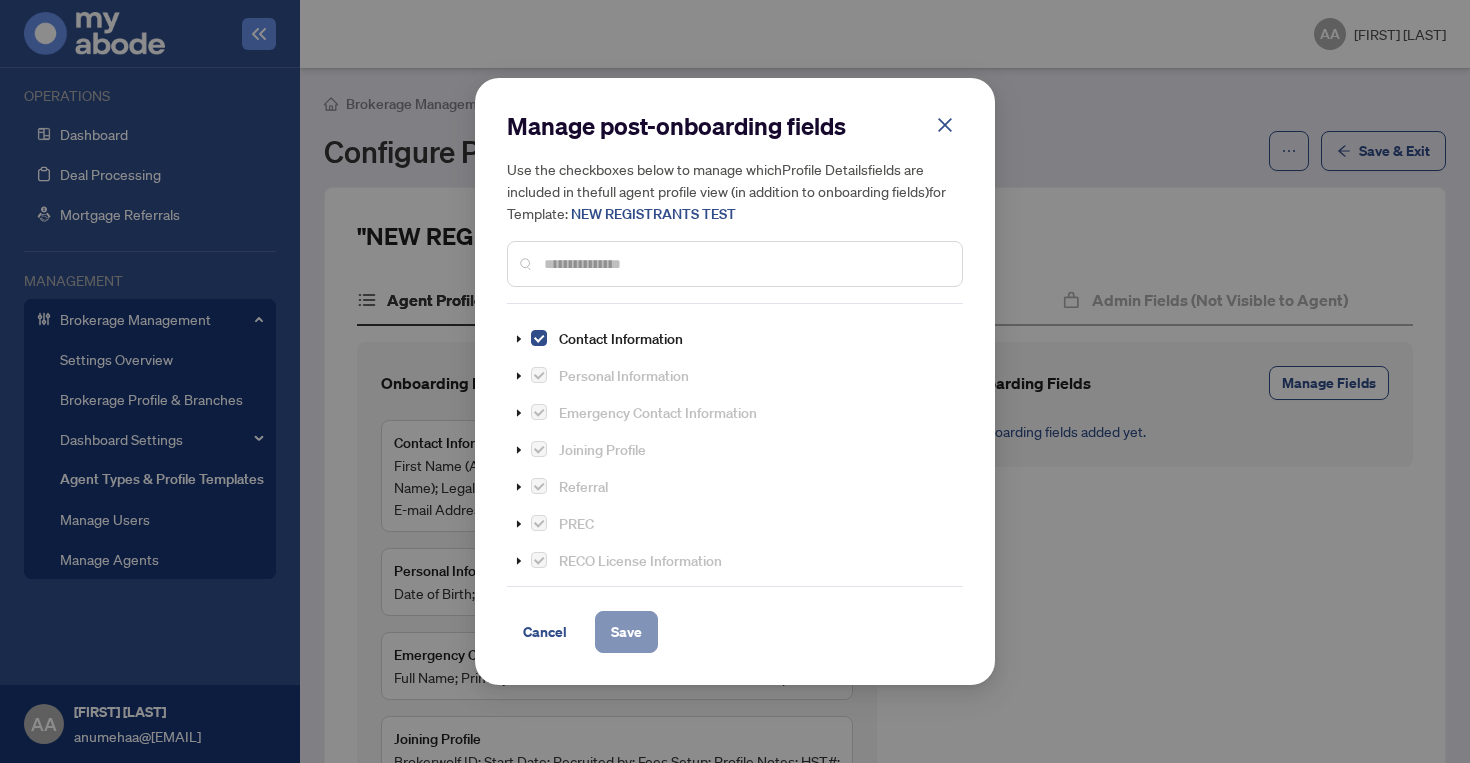 click on "Save" at bounding box center (626, 632) 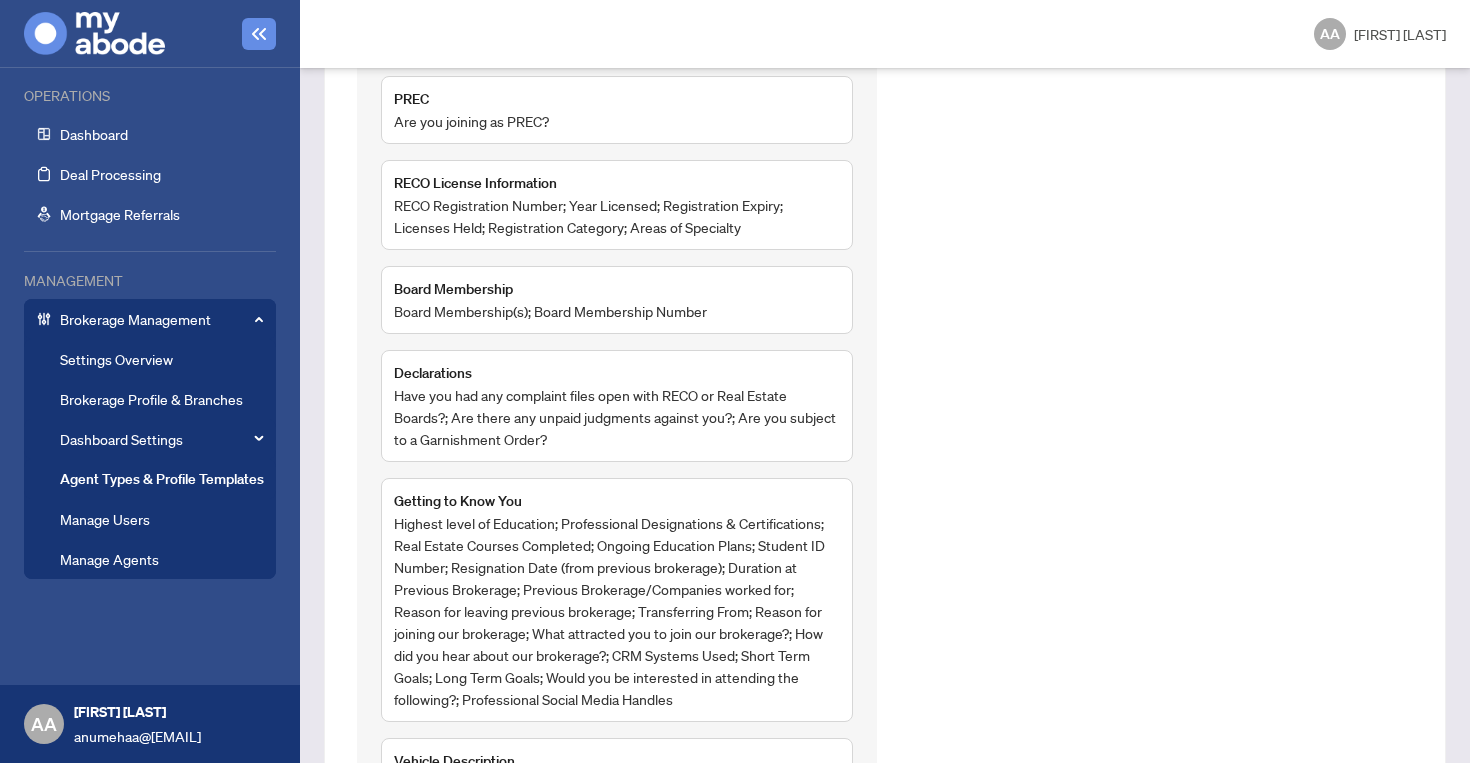 scroll, scrollTop: 0, scrollLeft: 0, axis: both 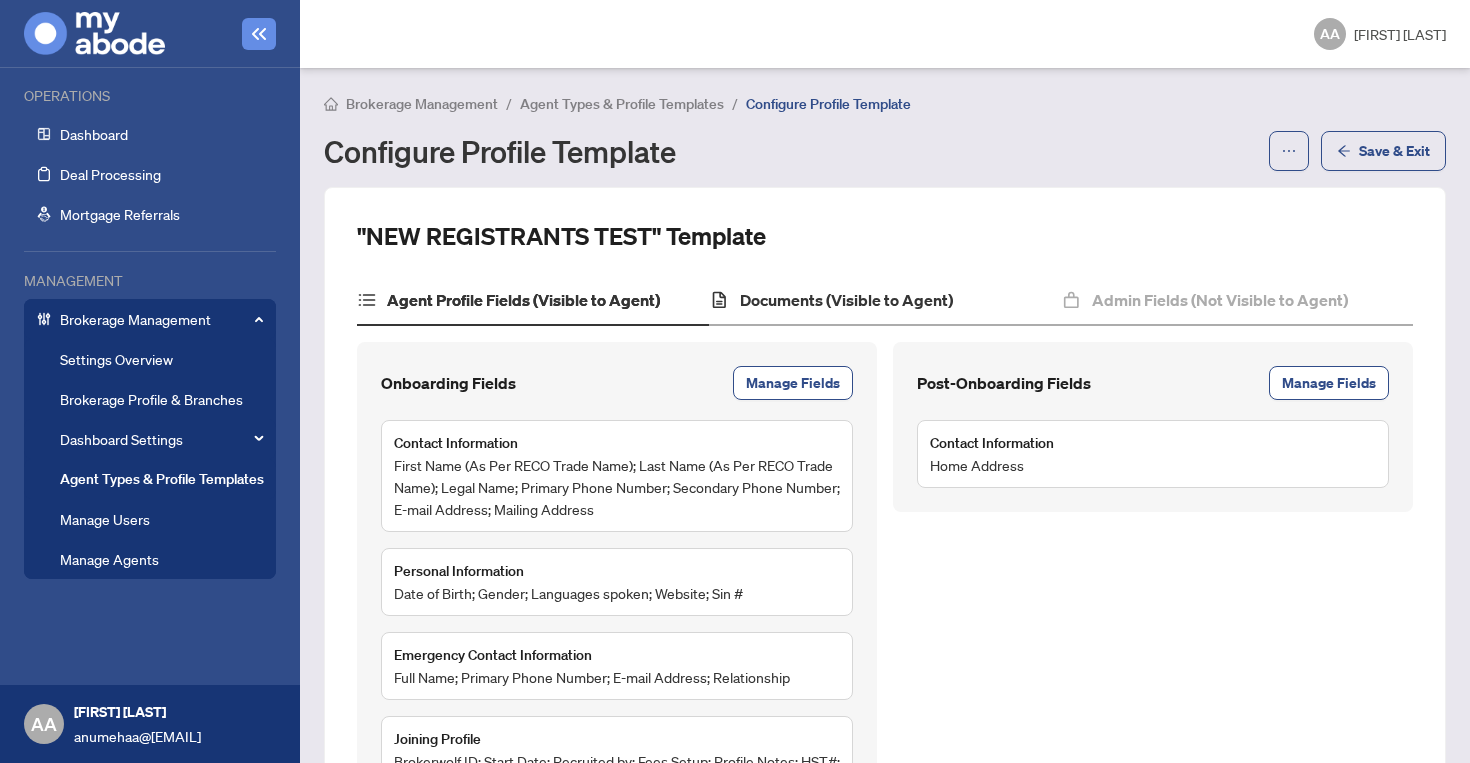 click on "Documents (Visible to Agent)" at bounding box center [885, 301] 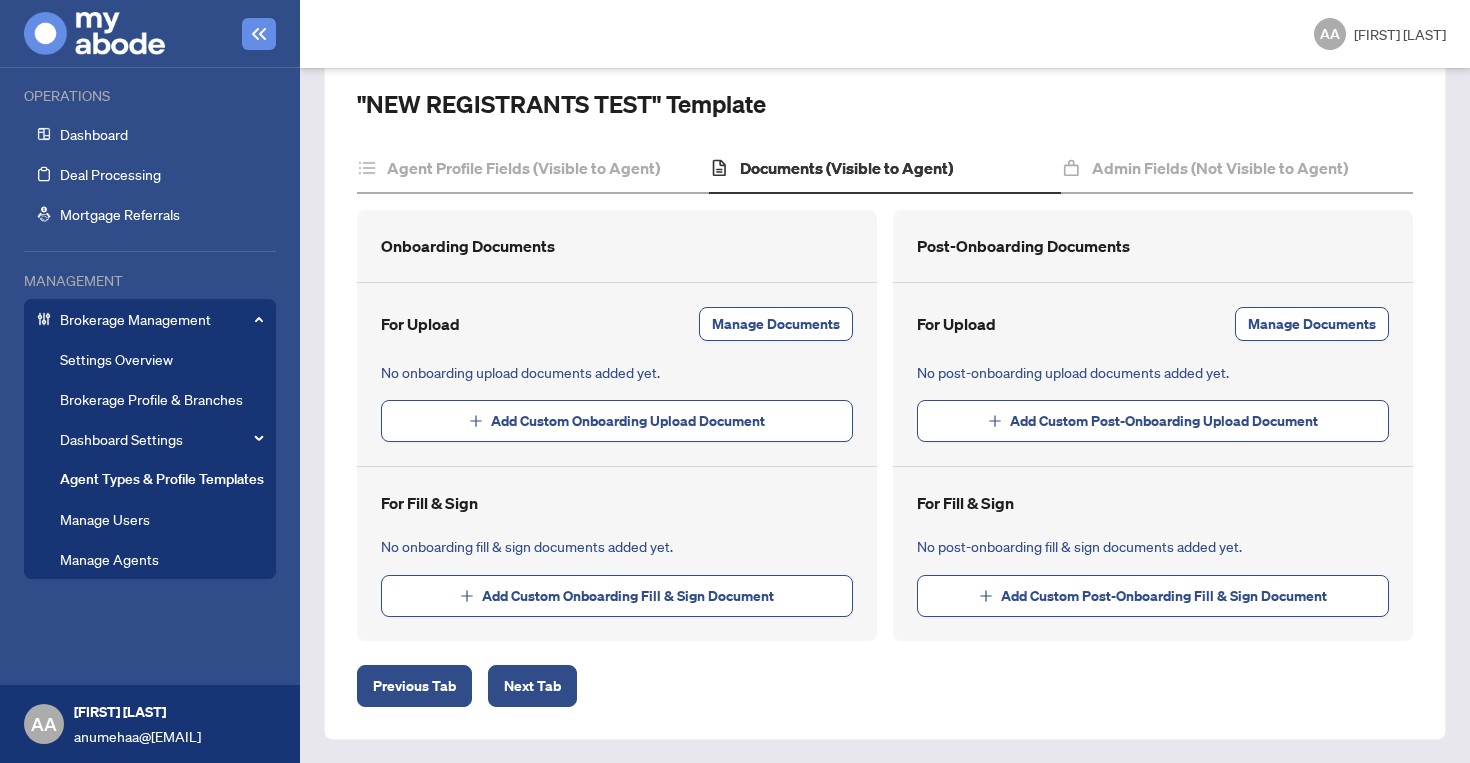 scroll, scrollTop: 0, scrollLeft: 0, axis: both 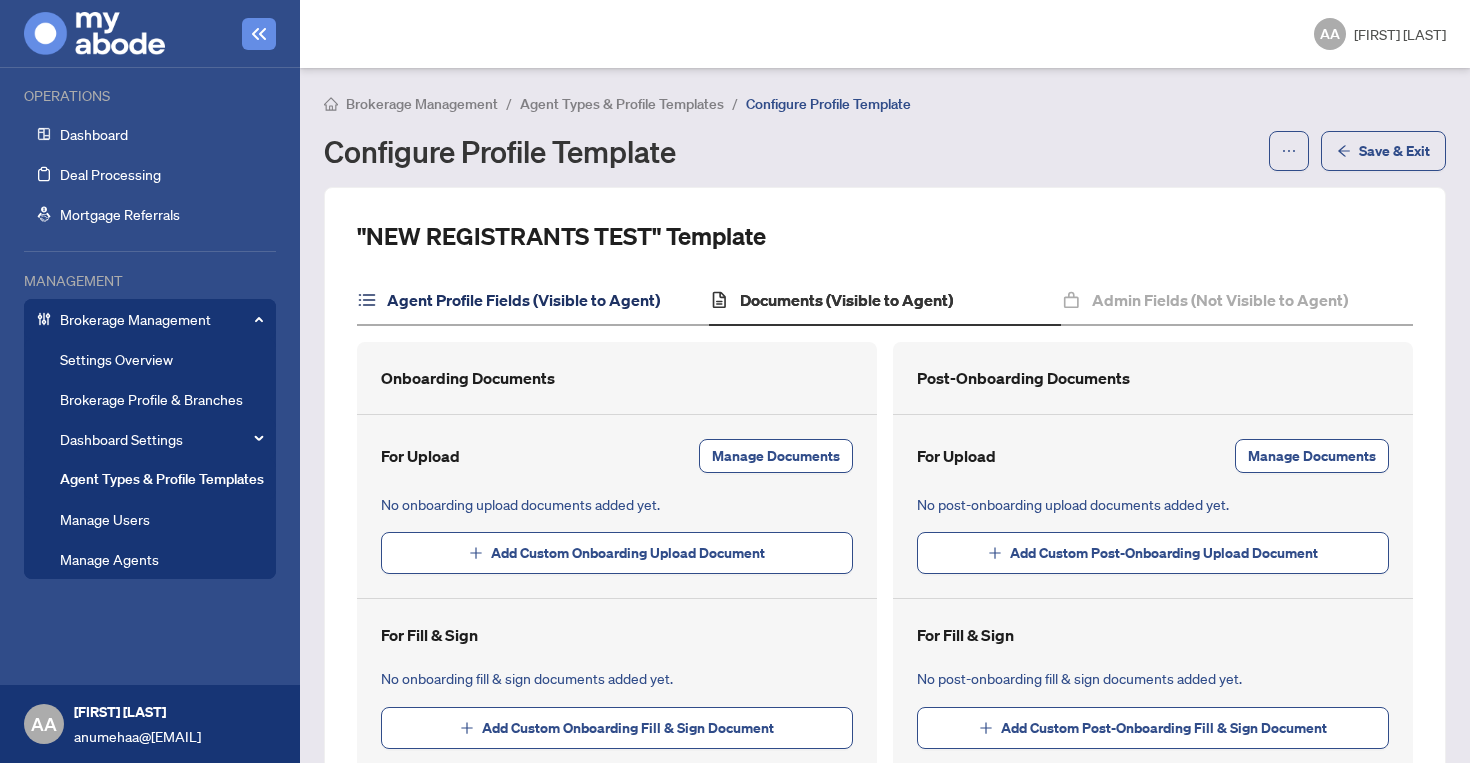 click on "Agent Profile Fields (Visible to Agent)" at bounding box center [523, 300] 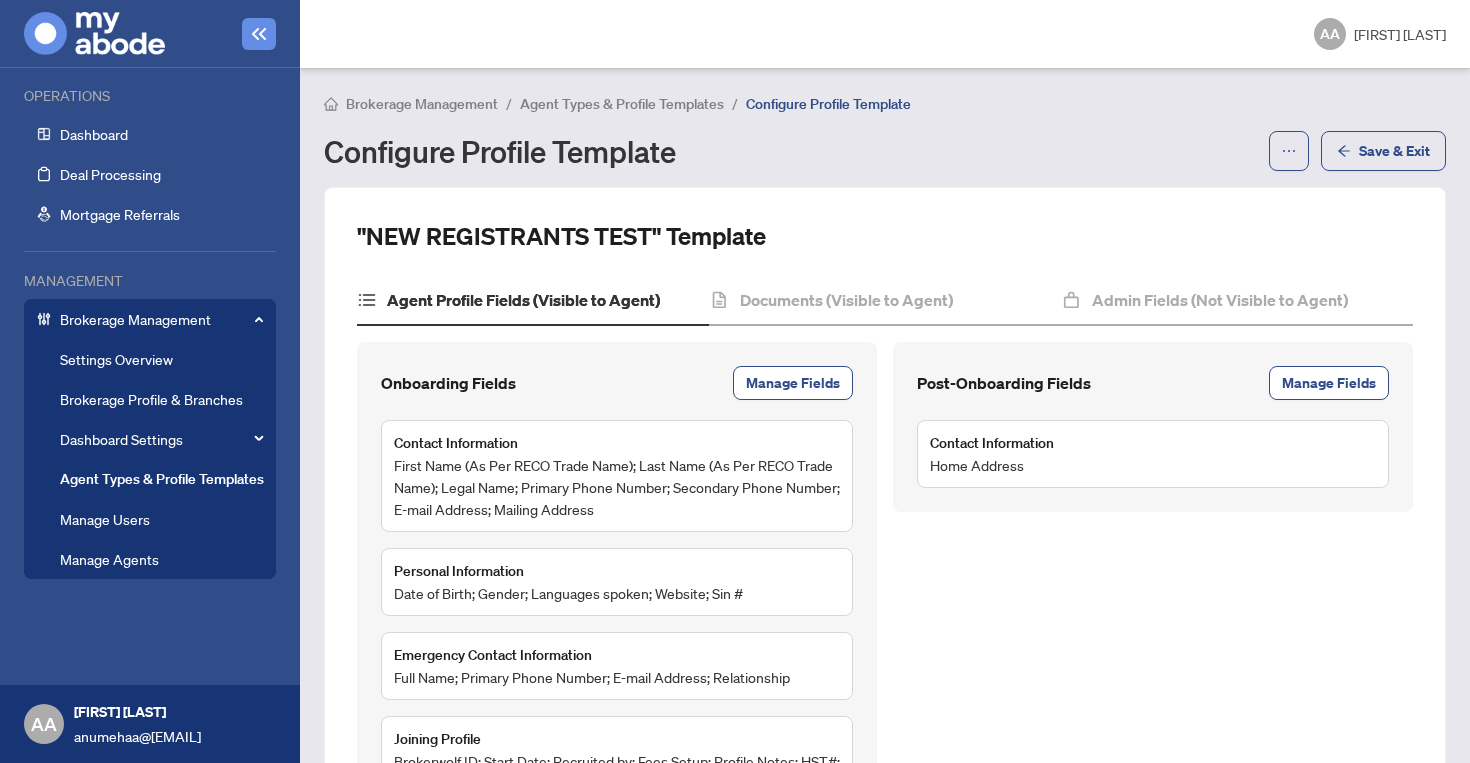 click on "Agent Types & Profile Templates" at bounding box center [162, 479] 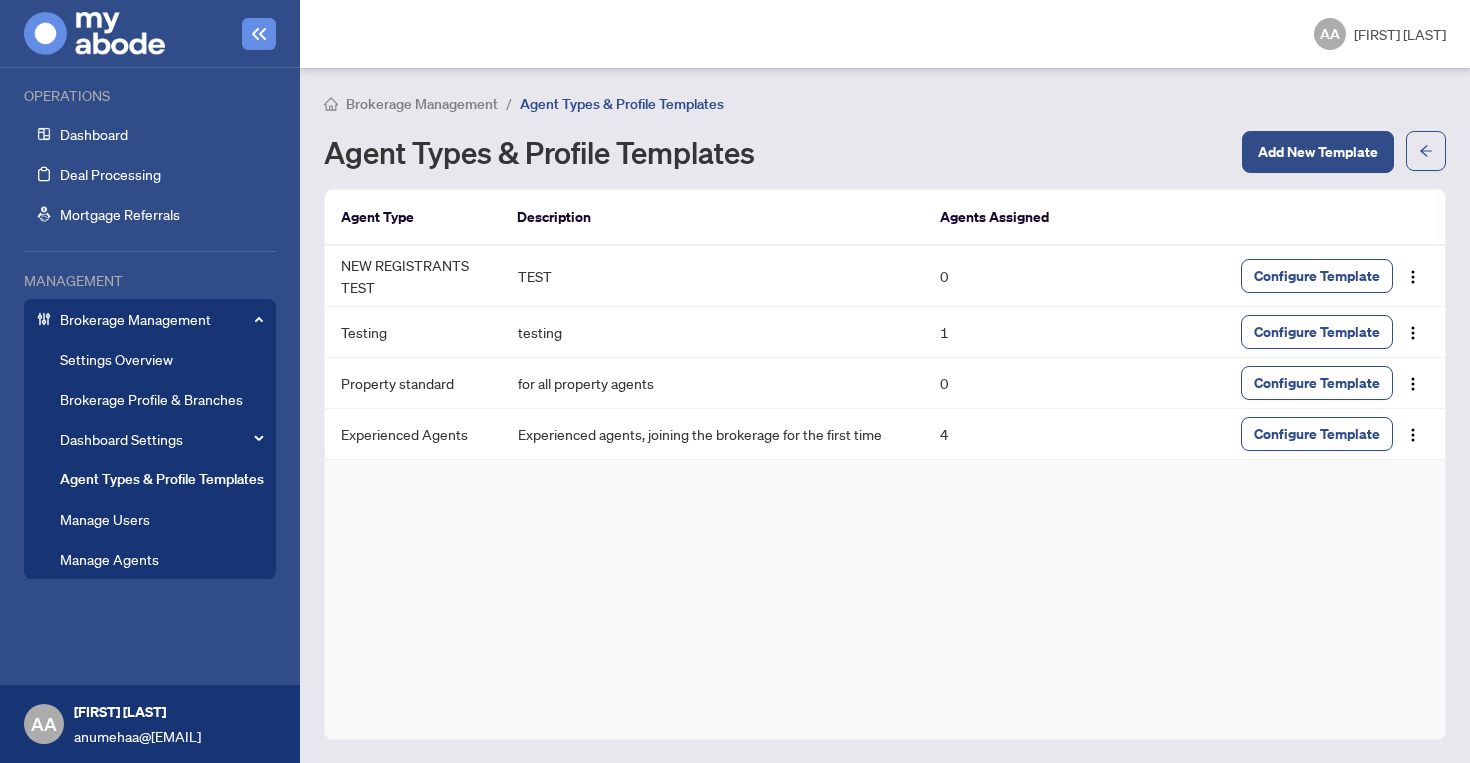 click on "Brokerage Profile & Branches" at bounding box center [151, 399] 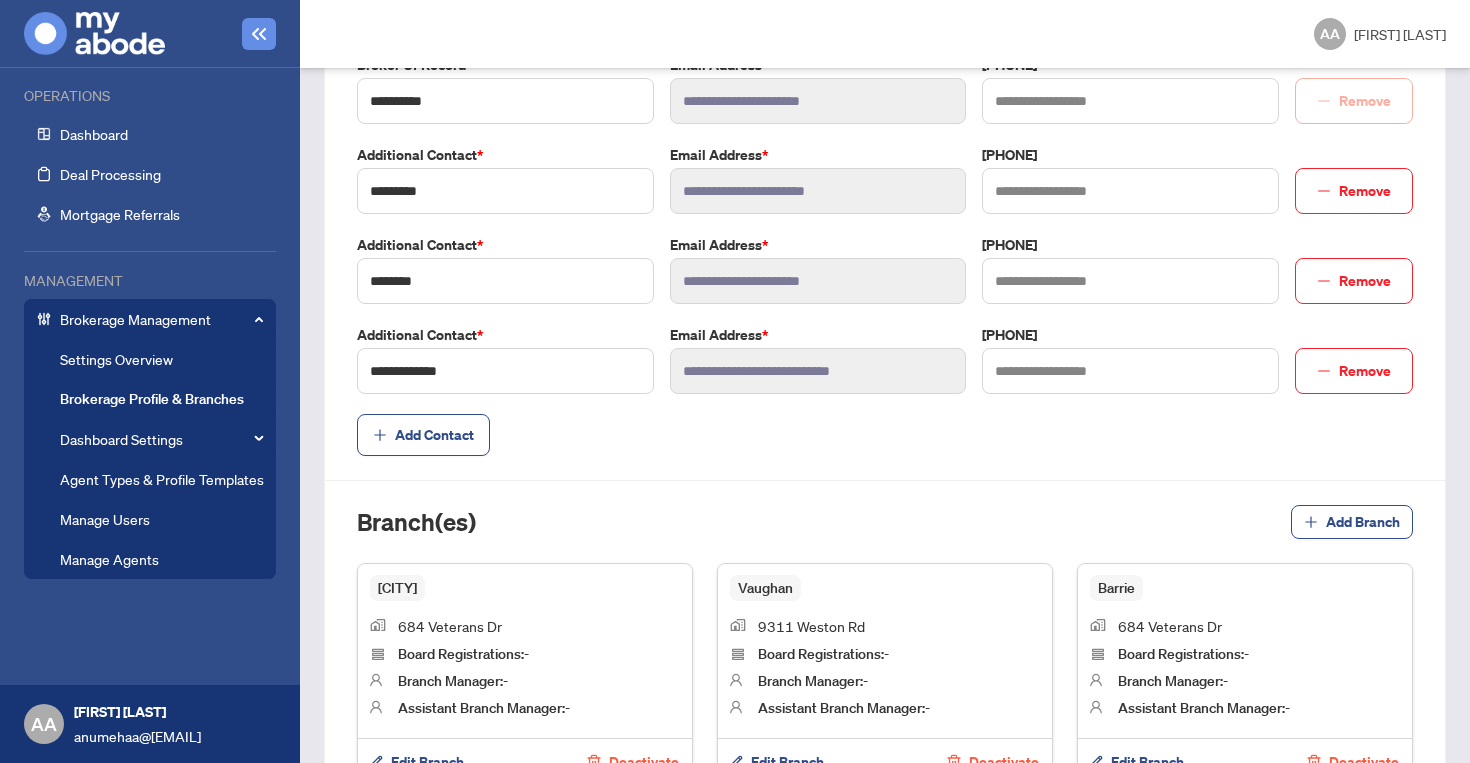 scroll, scrollTop: 874, scrollLeft: 0, axis: vertical 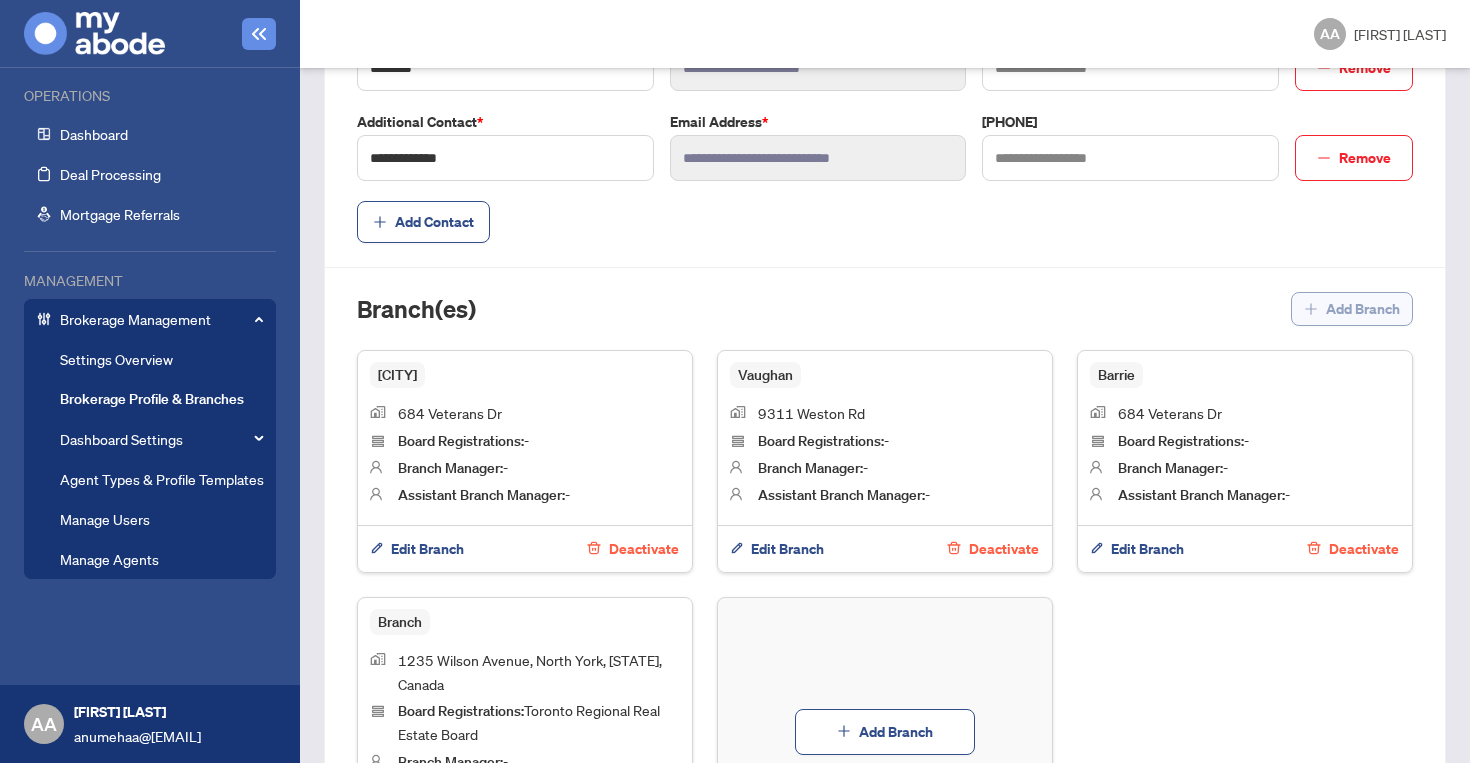 click on "Add Branch" at bounding box center (1352, 309) 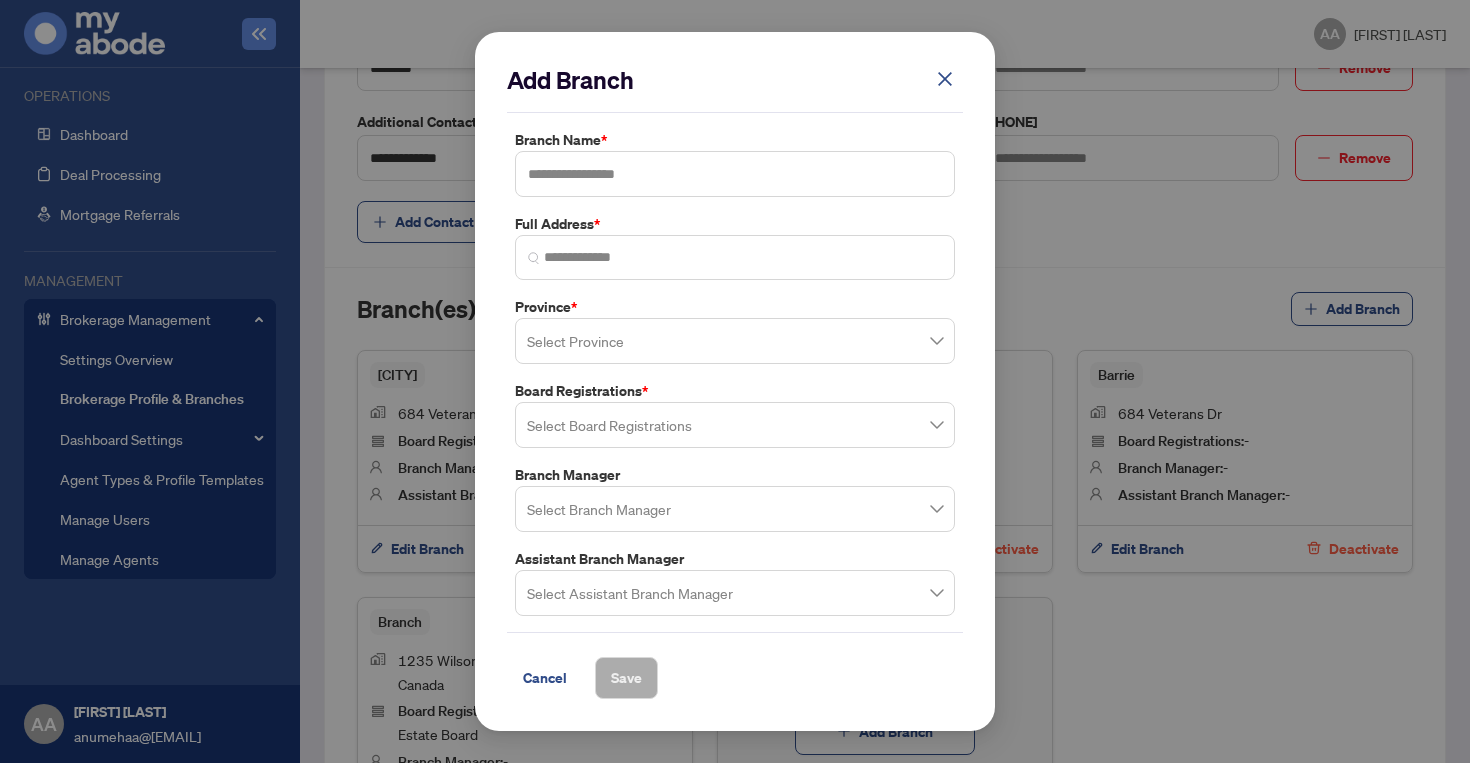 click on "Add Branch Branch Name * Full Address * Province * Select Province Board Registrations *   Select Board Registrations Branch Manager Select Branch Manager Assistant Branch Manager Select Assistant Branch Manager Cancel Save Cancel OK" at bounding box center (735, 381) 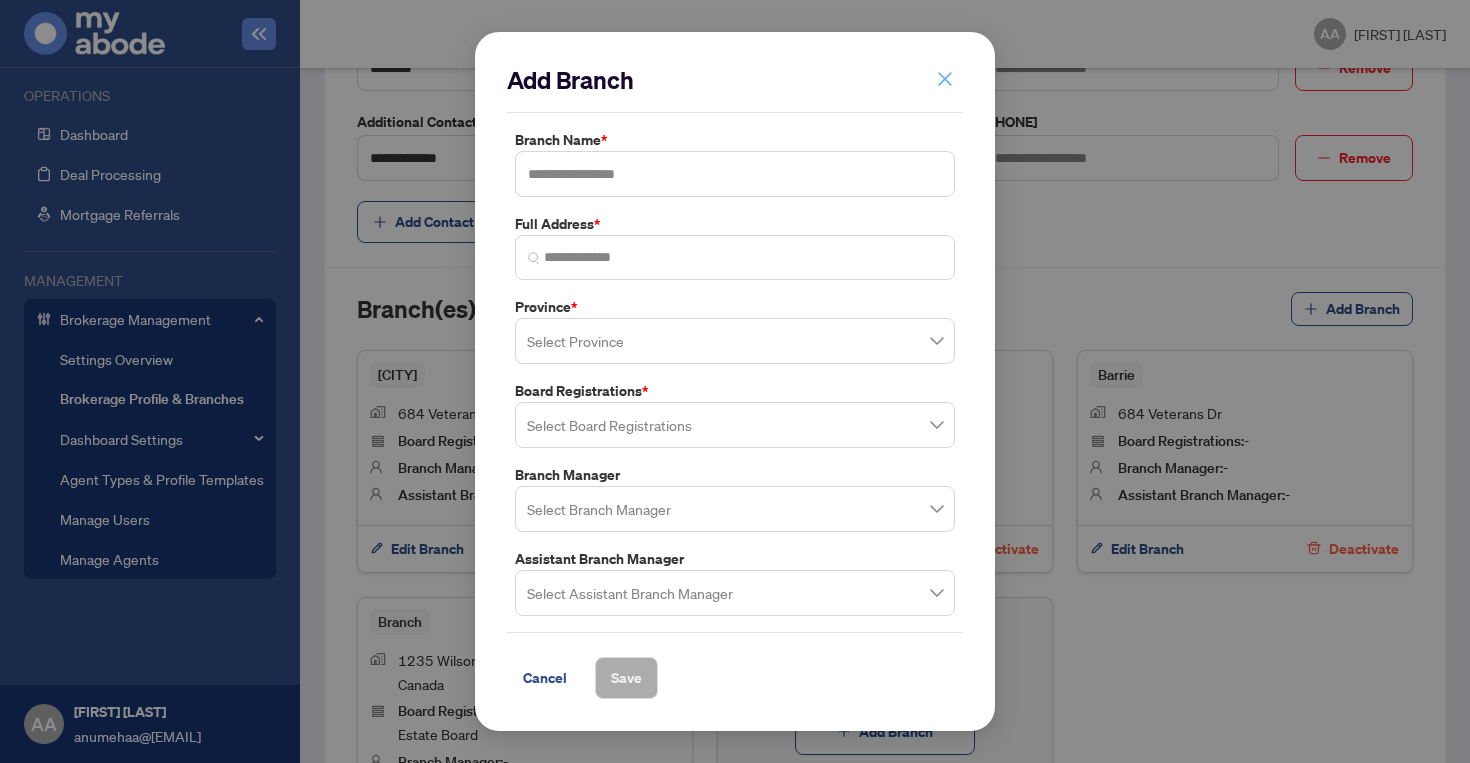 click at bounding box center [945, 79] 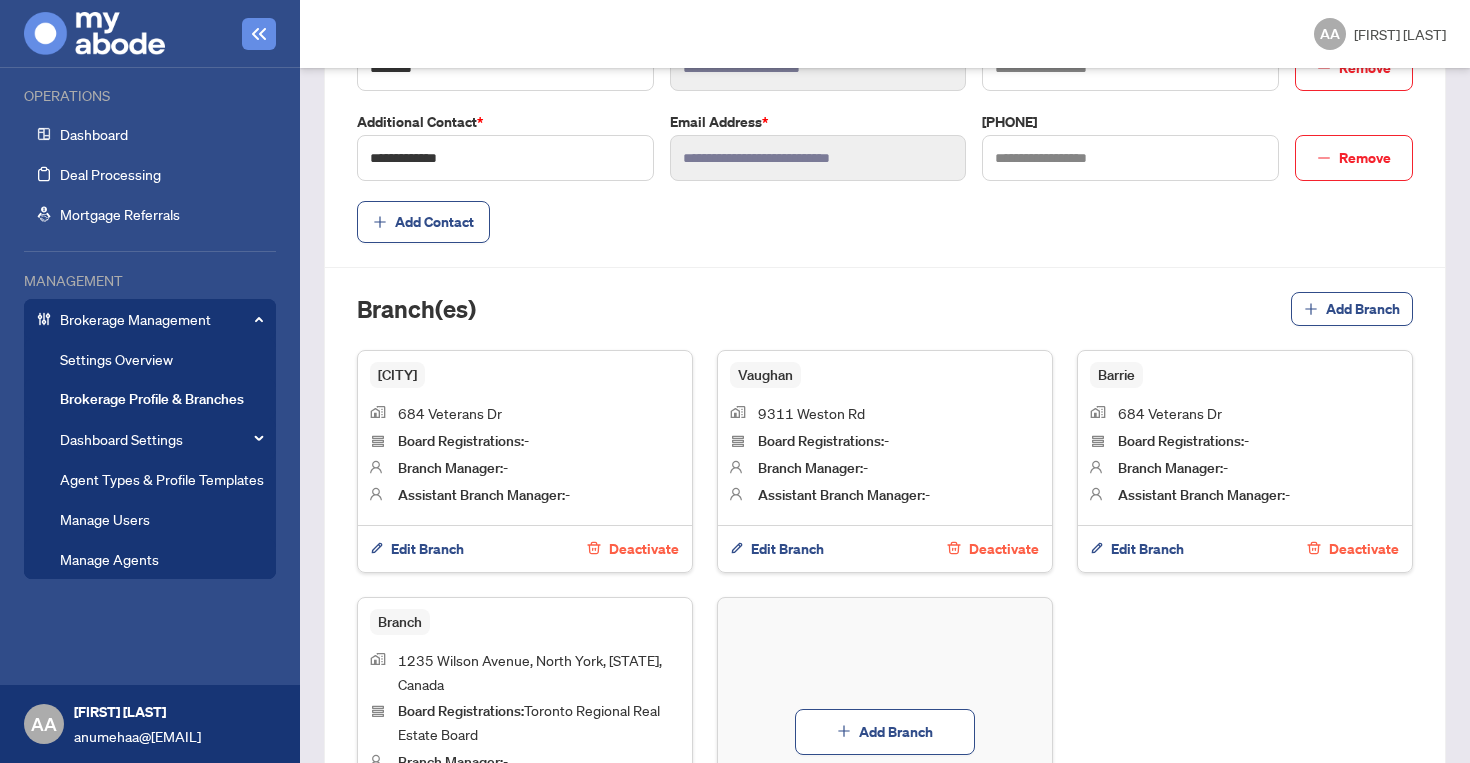 click on "Manage Agents" at bounding box center (109, 559) 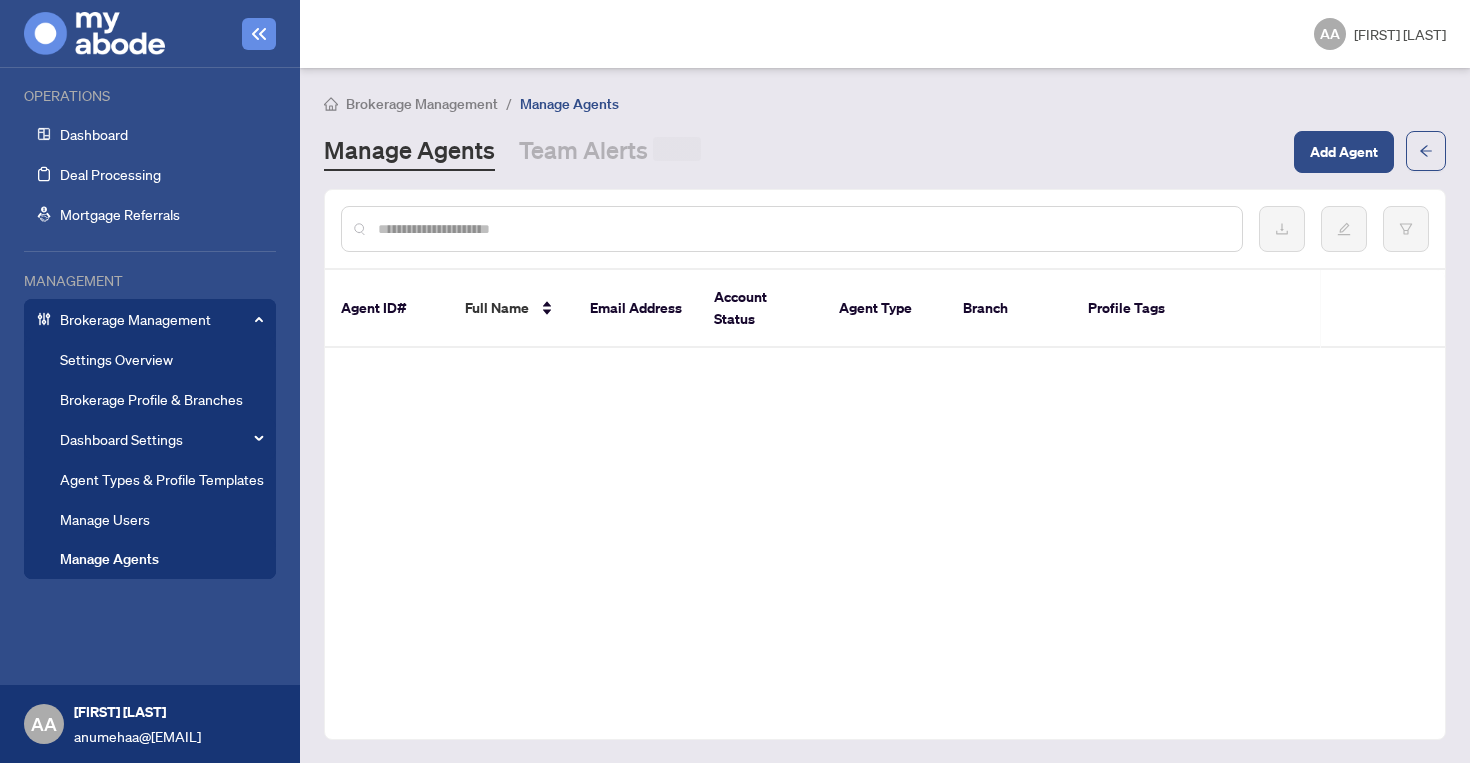 scroll, scrollTop: 0, scrollLeft: 0, axis: both 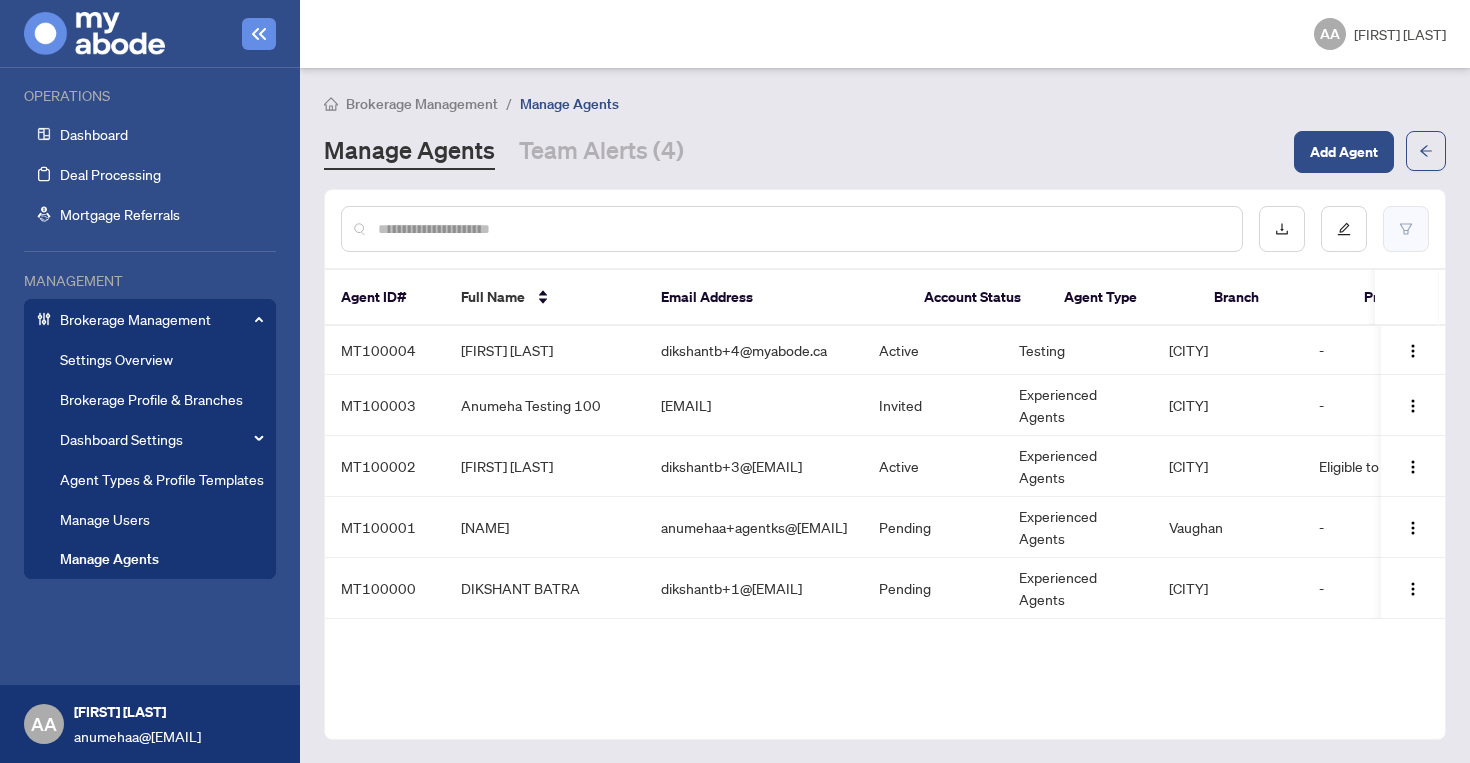 click at bounding box center [1406, 229] 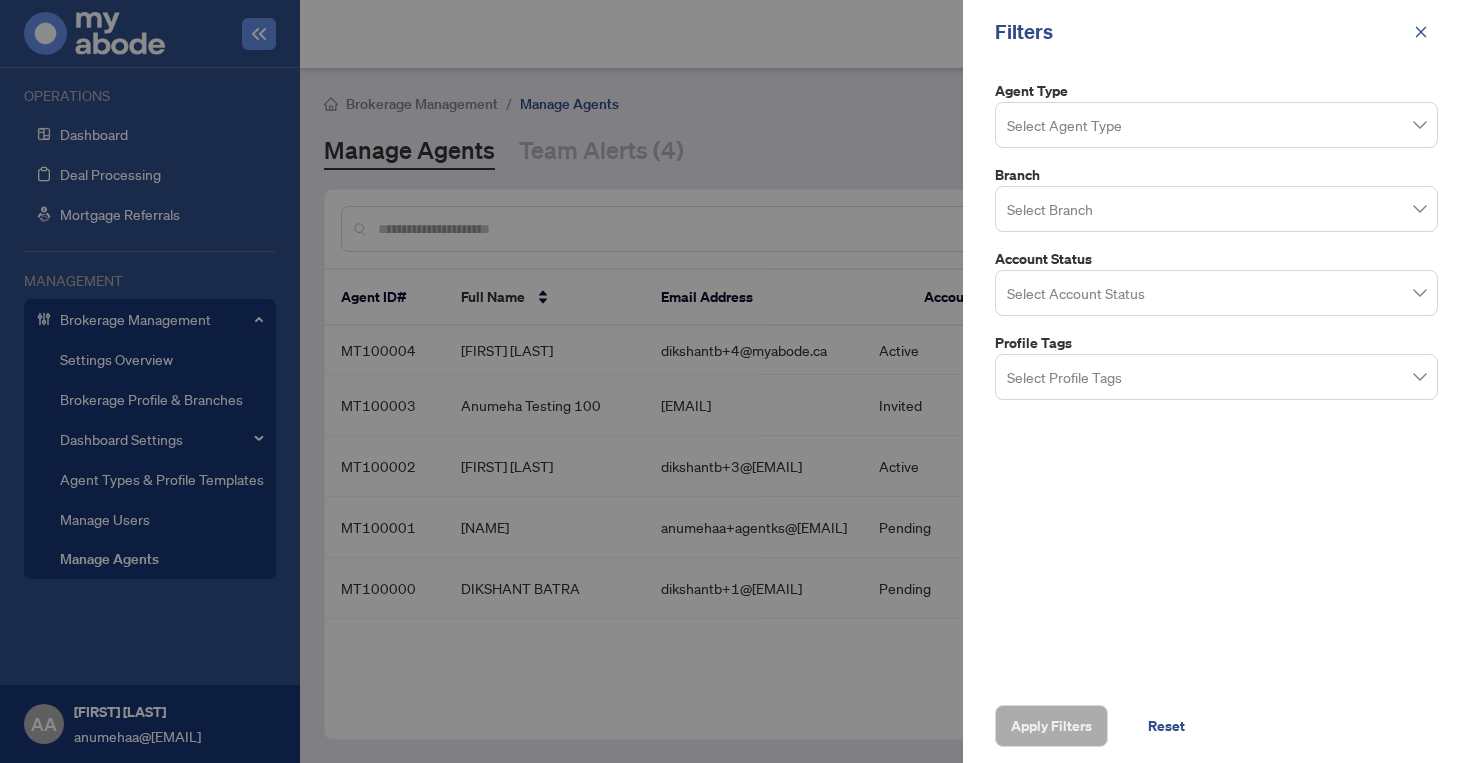 click at bounding box center (1216, 124) 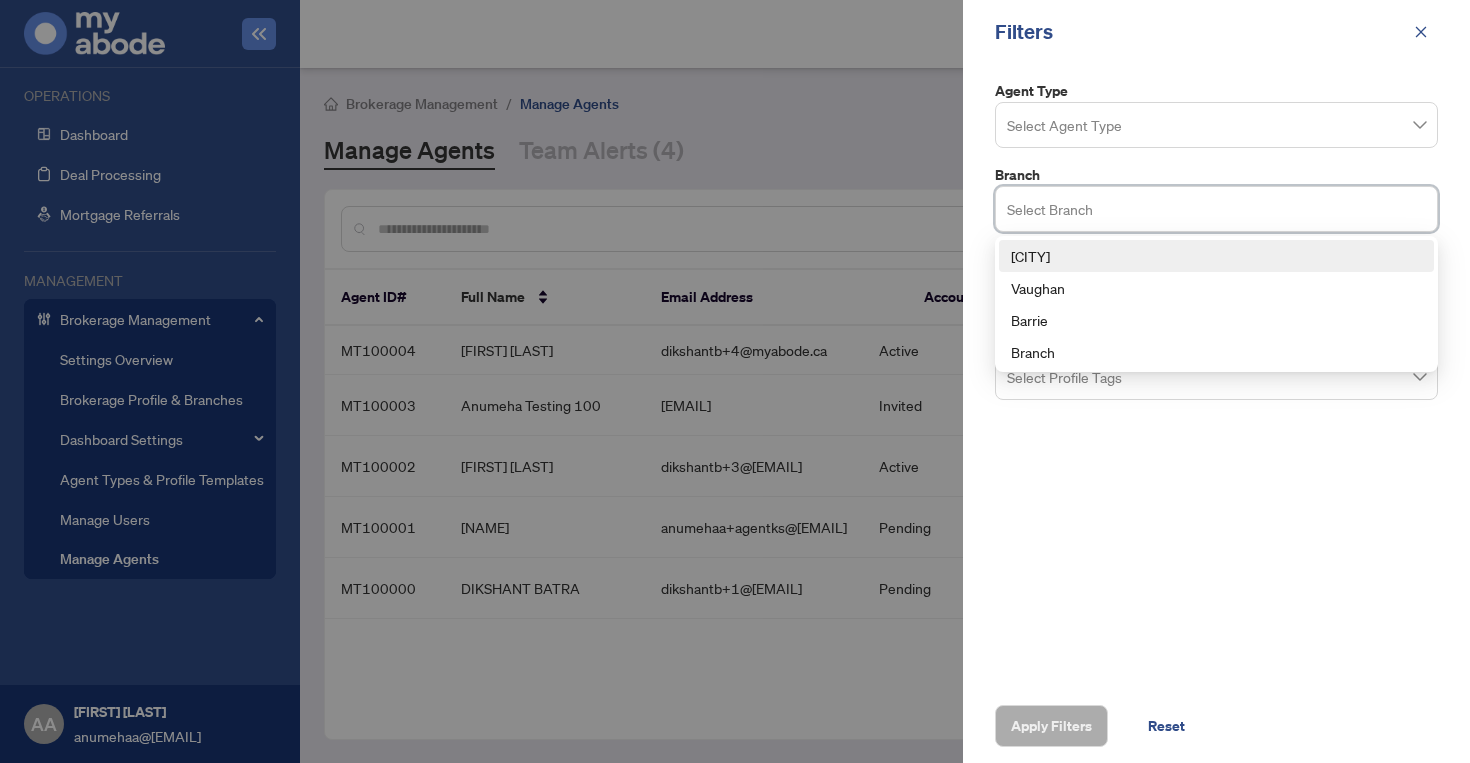 click on "[CITY]" at bounding box center [1216, 256] 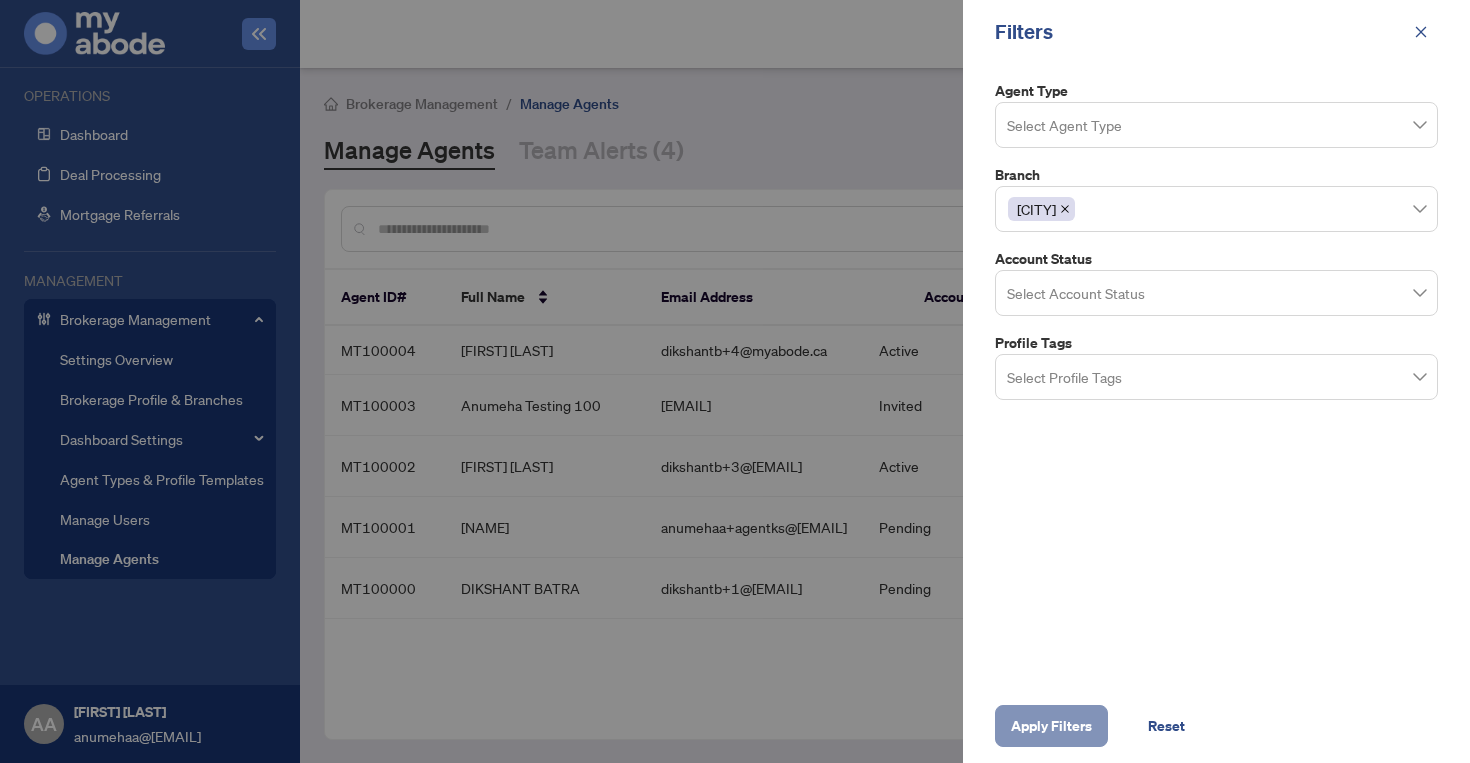 click on "Apply Filters" at bounding box center [1051, 726] 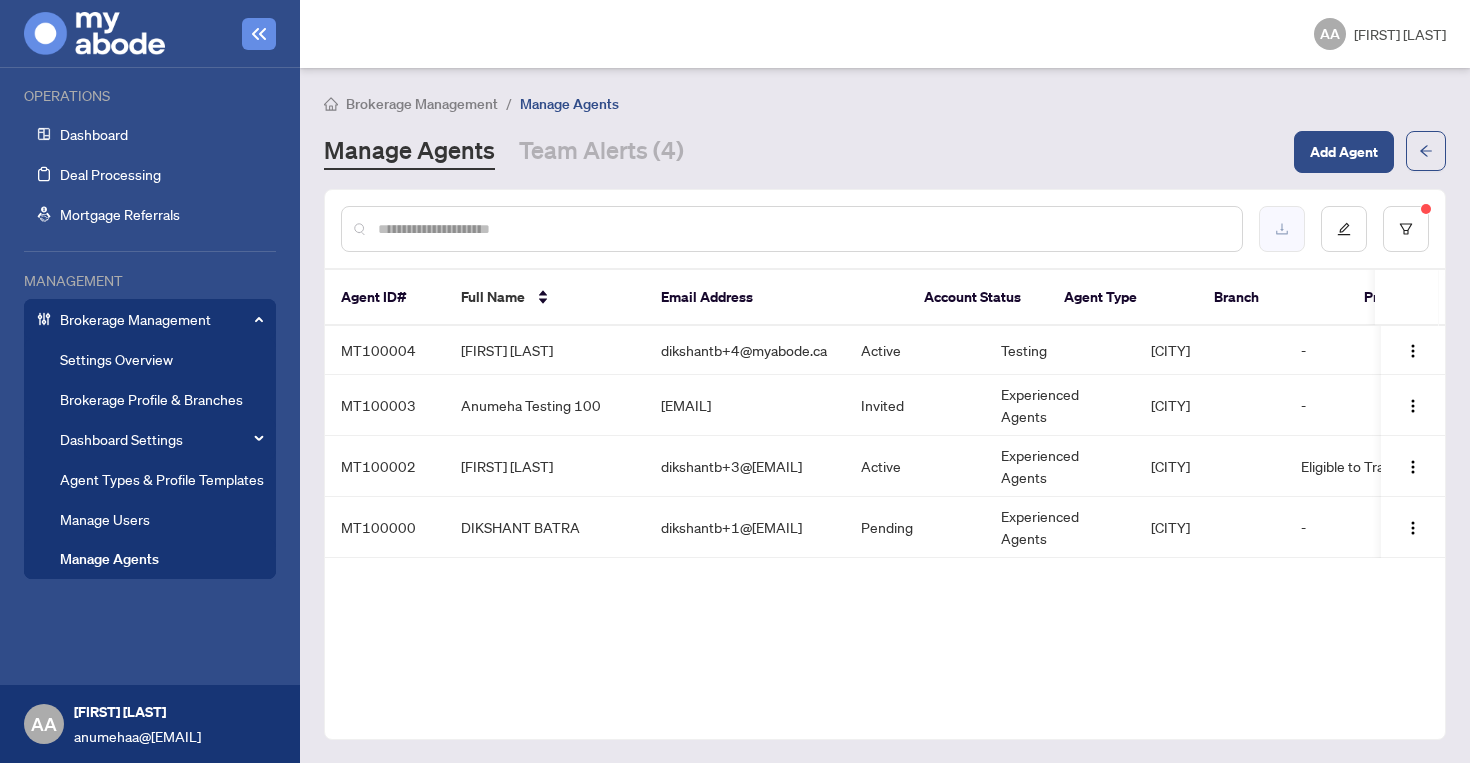 click at bounding box center (1282, 229) 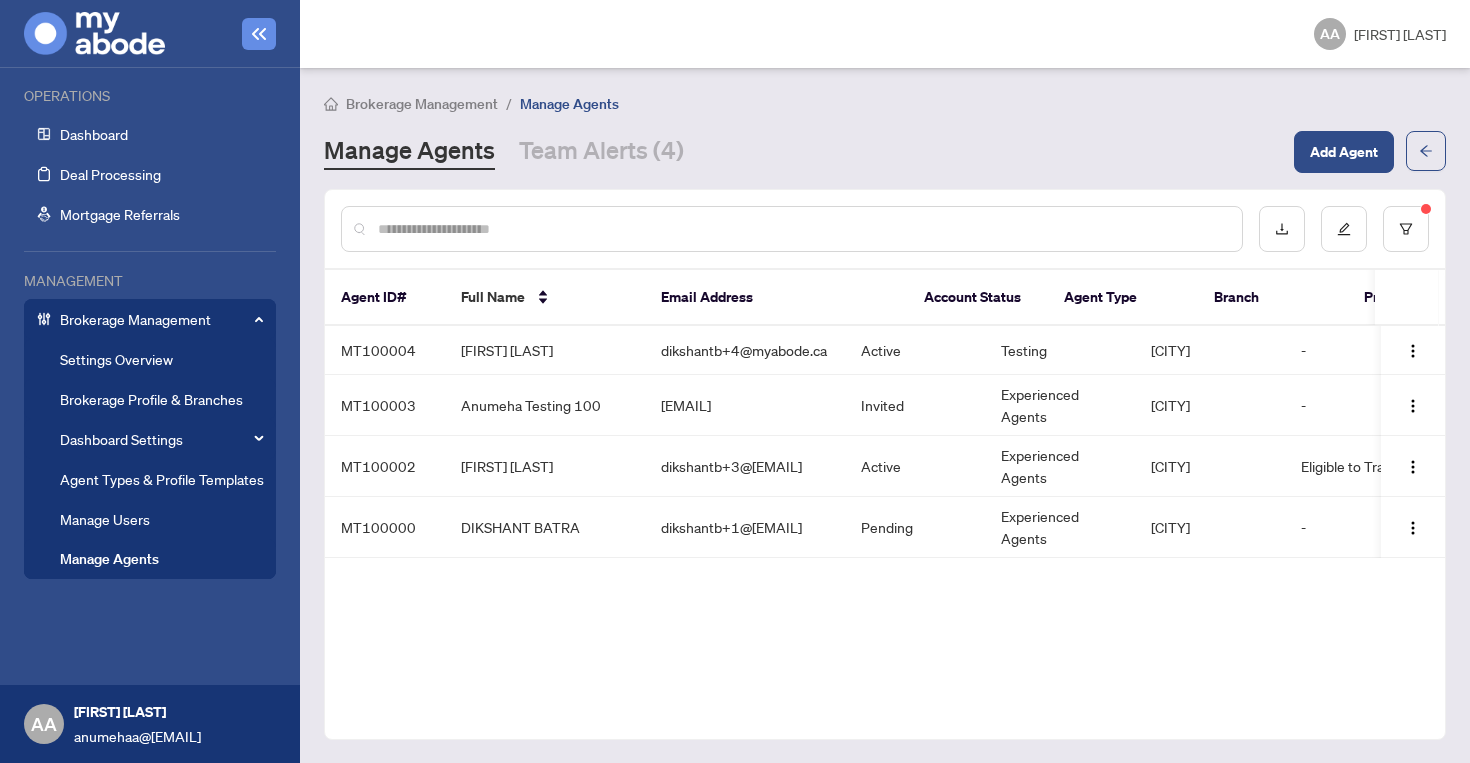 click on "Brokerage Profile & Branches" at bounding box center (151, 399) 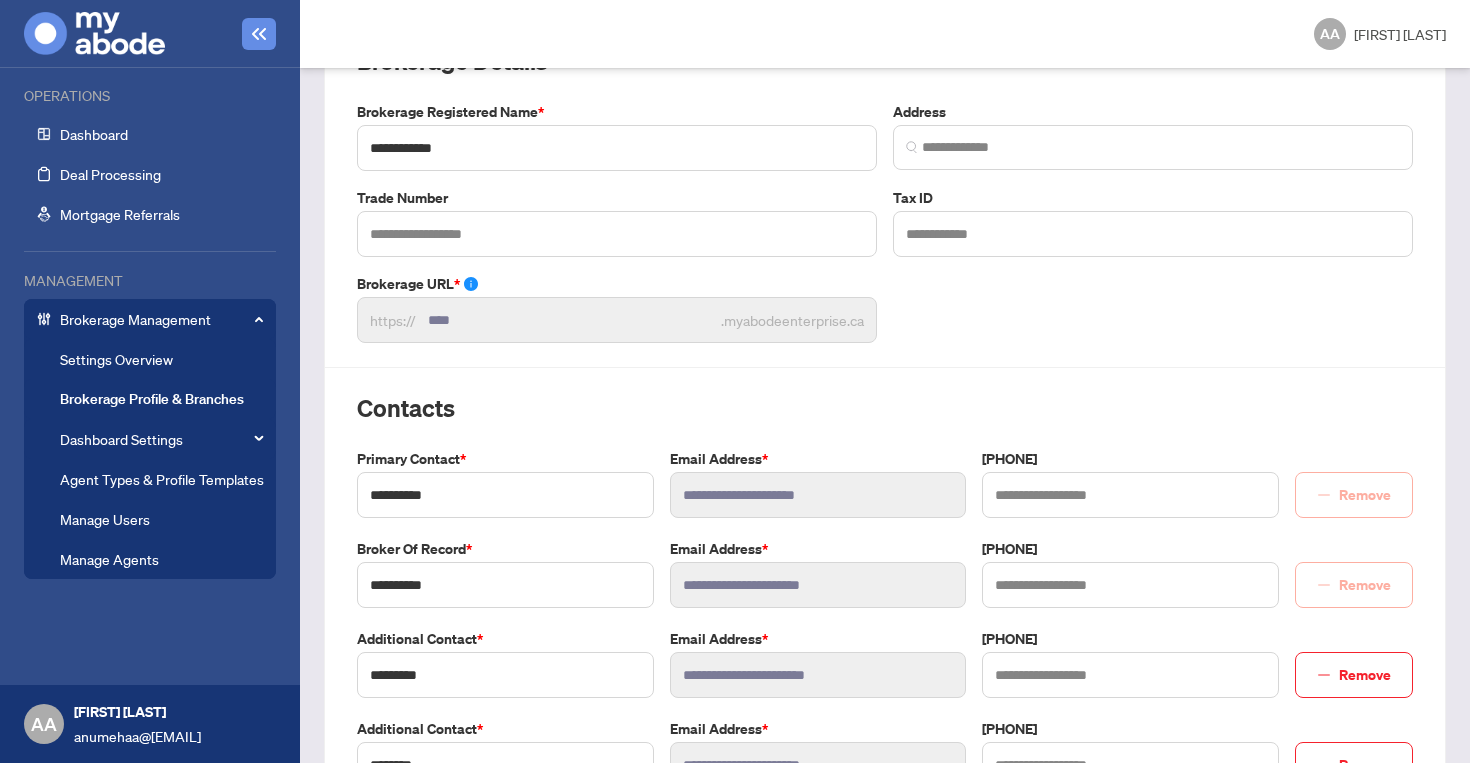 scroll, scrollTop: 180, scrollLeft: 0, axis: vertical 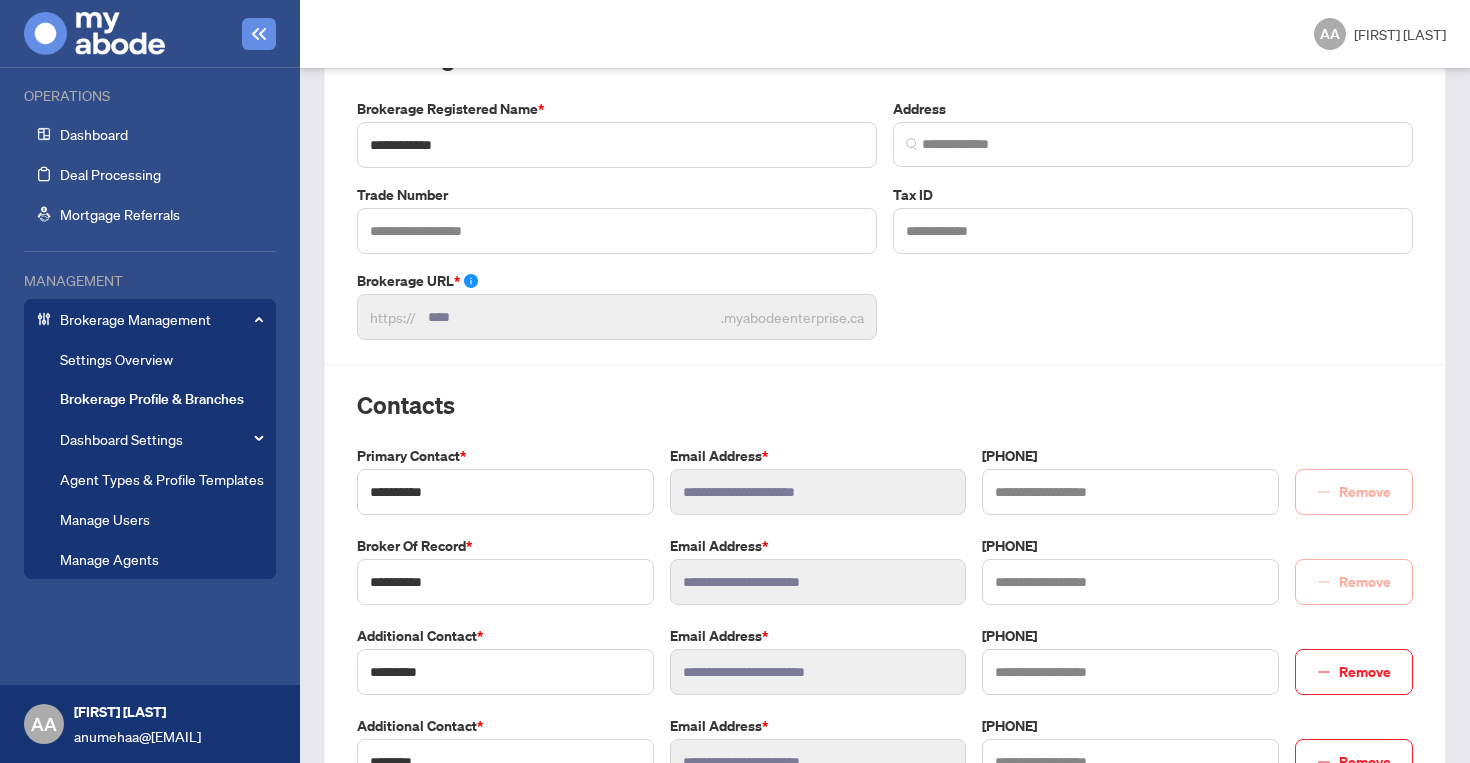 click on "Manage Agents" at bounding box center (109, 559) 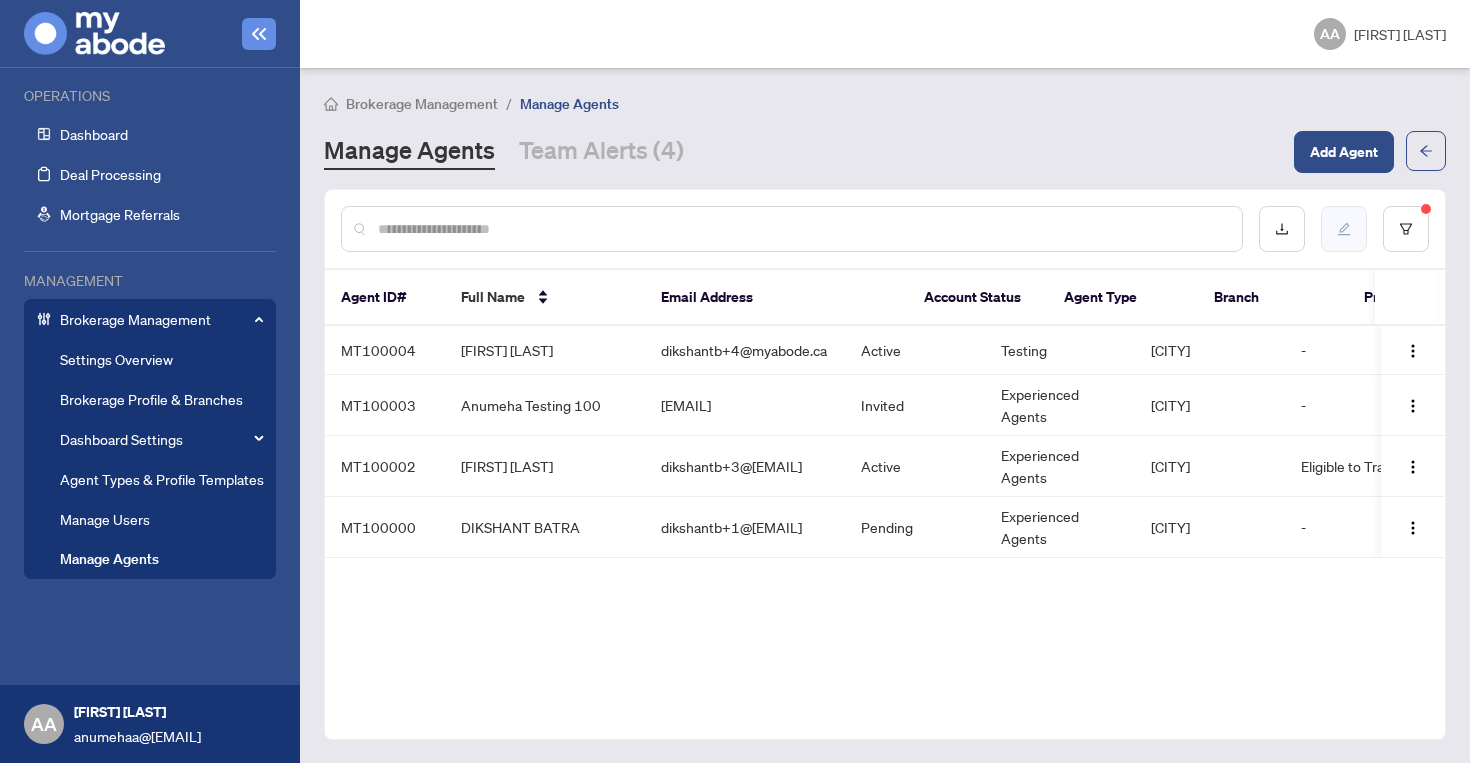 click at bounding box center [1344, 229] 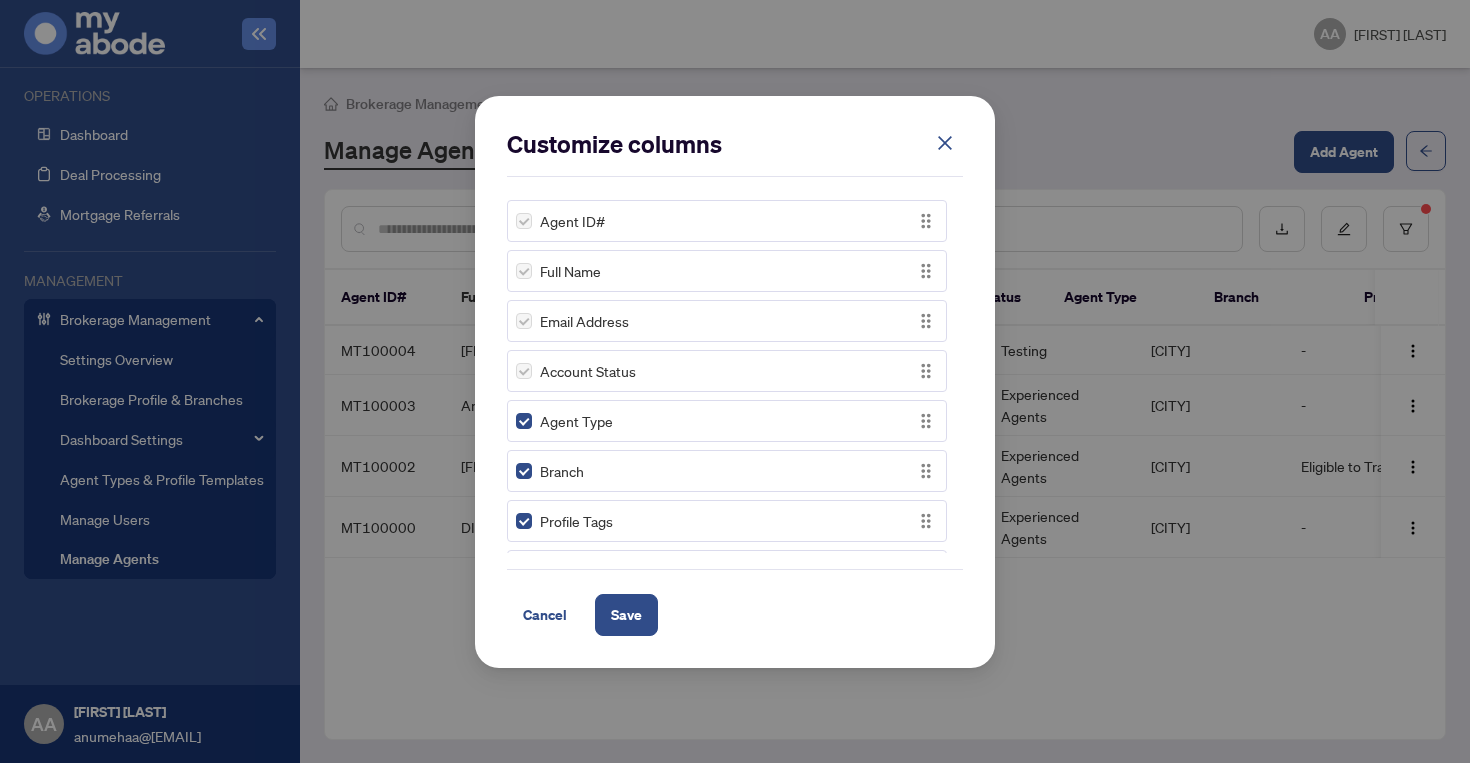 scroll, scrollTop: 0, scrollLeft: 0, axis: both 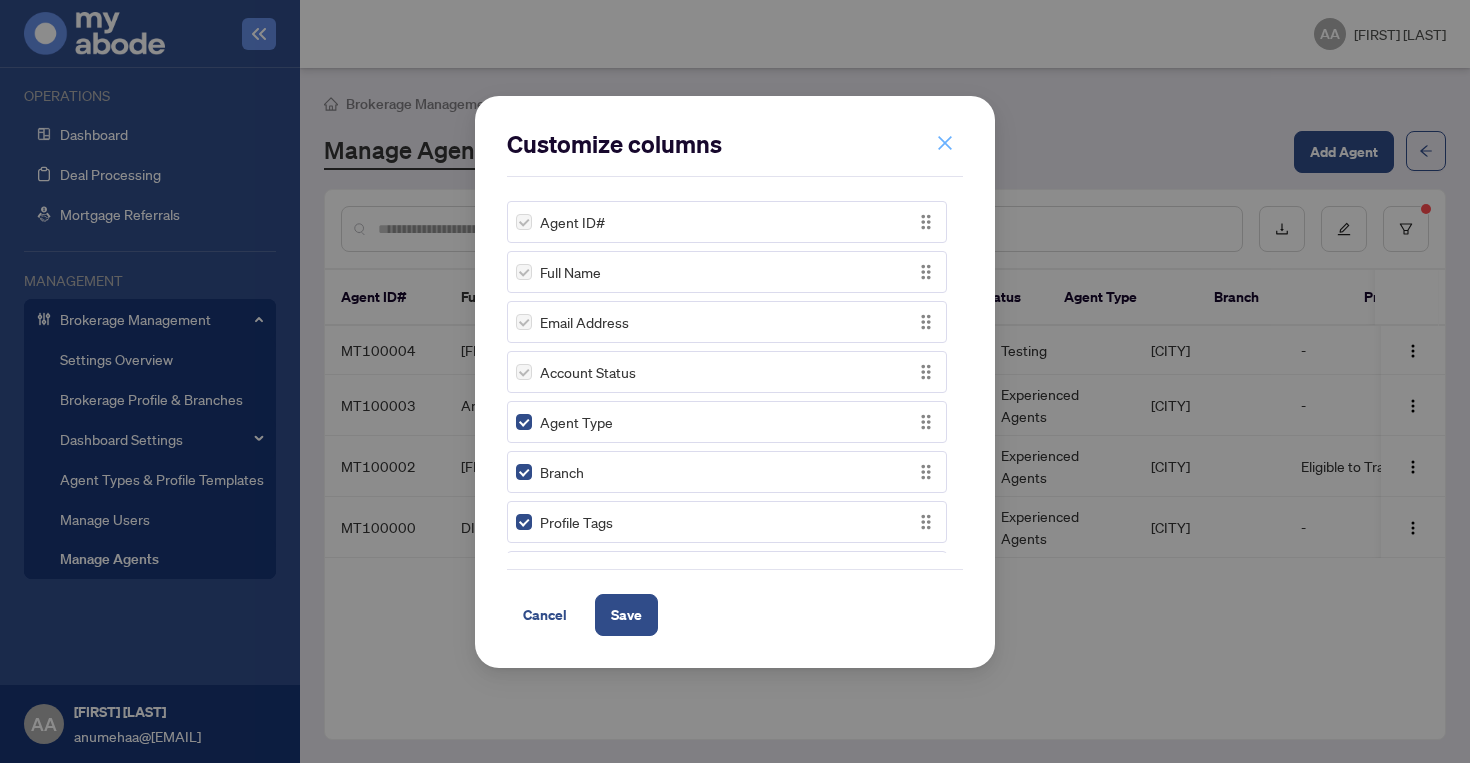 click at bounding box center (945, 143) 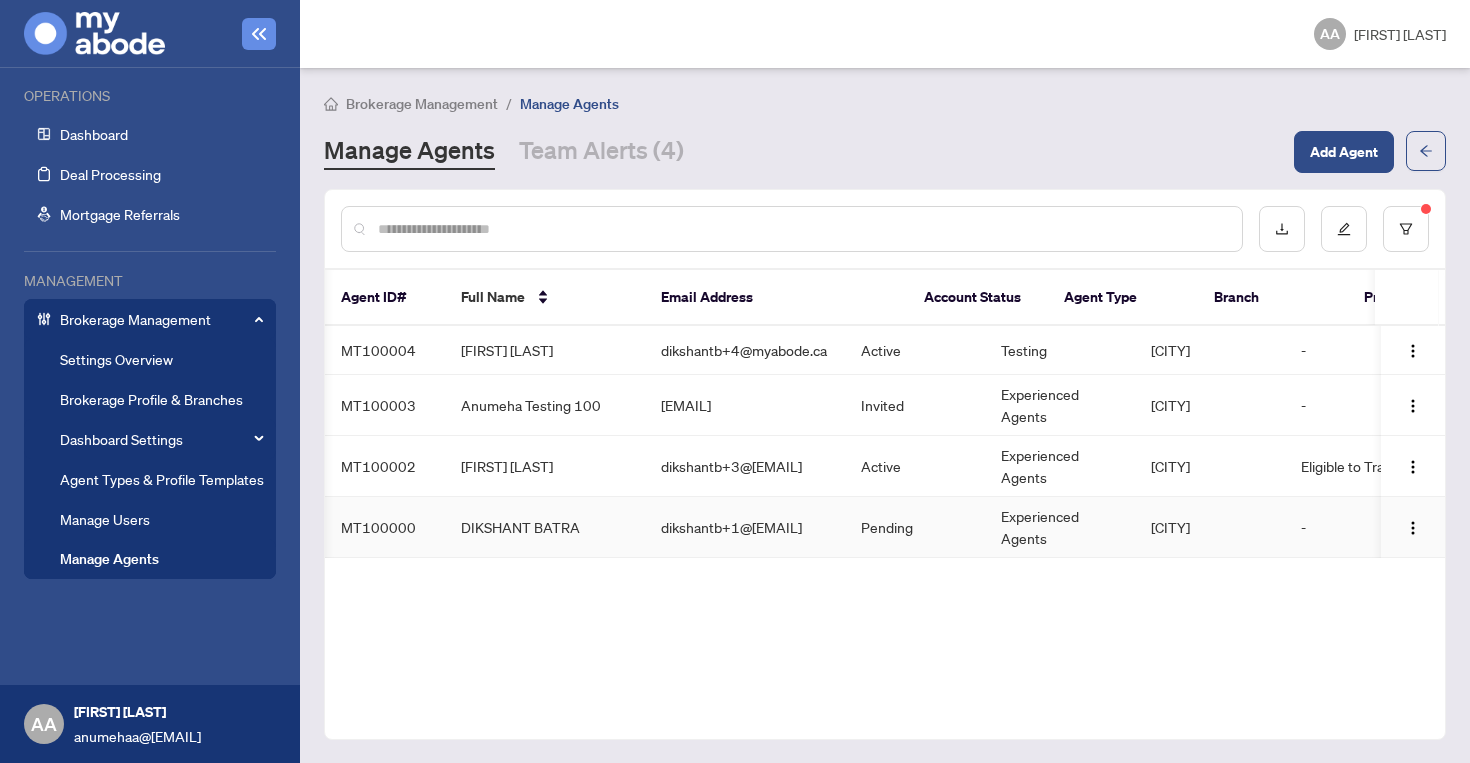 scroll, scrollTop: 0, scrollLeft: 122, axis: horizontal 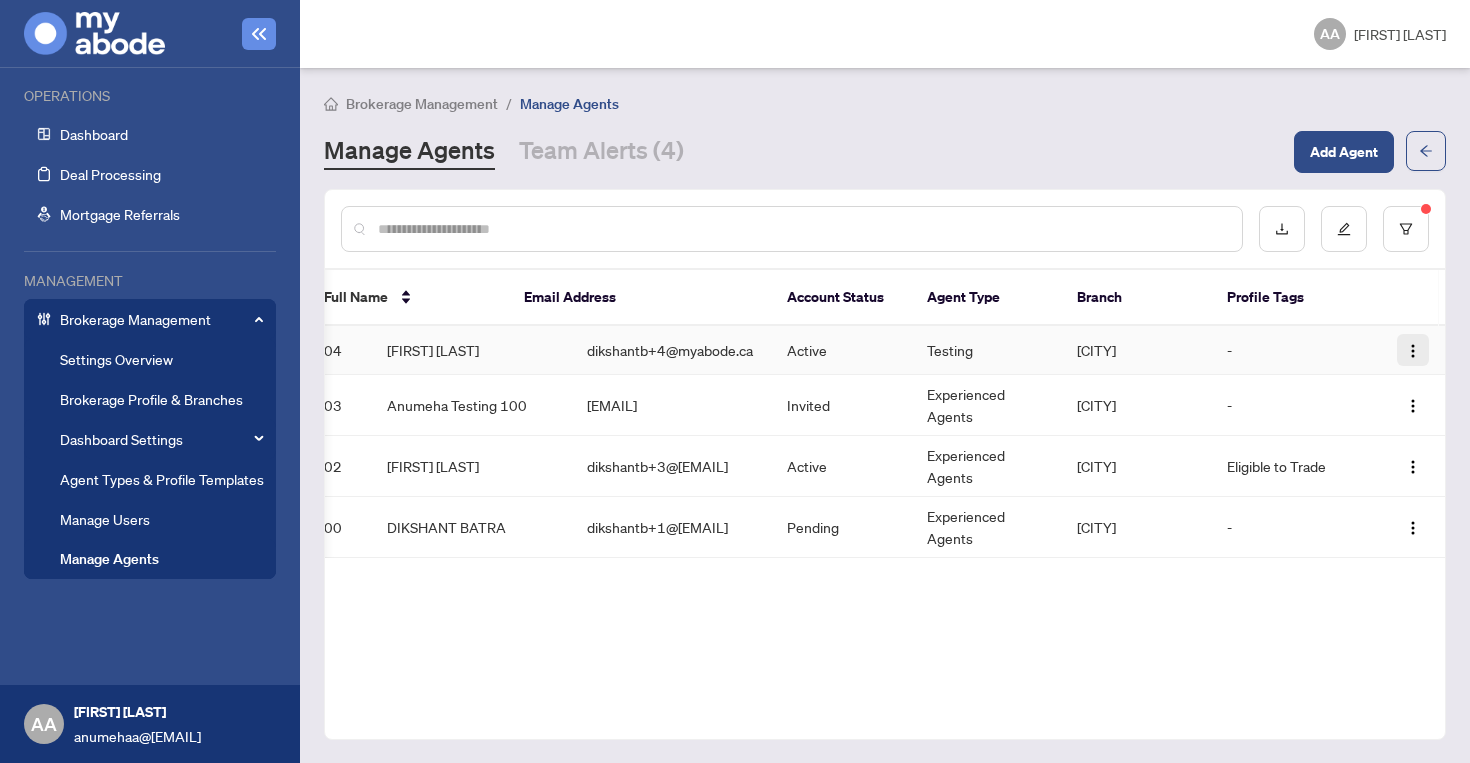 click at bounding box center (1413, 351) 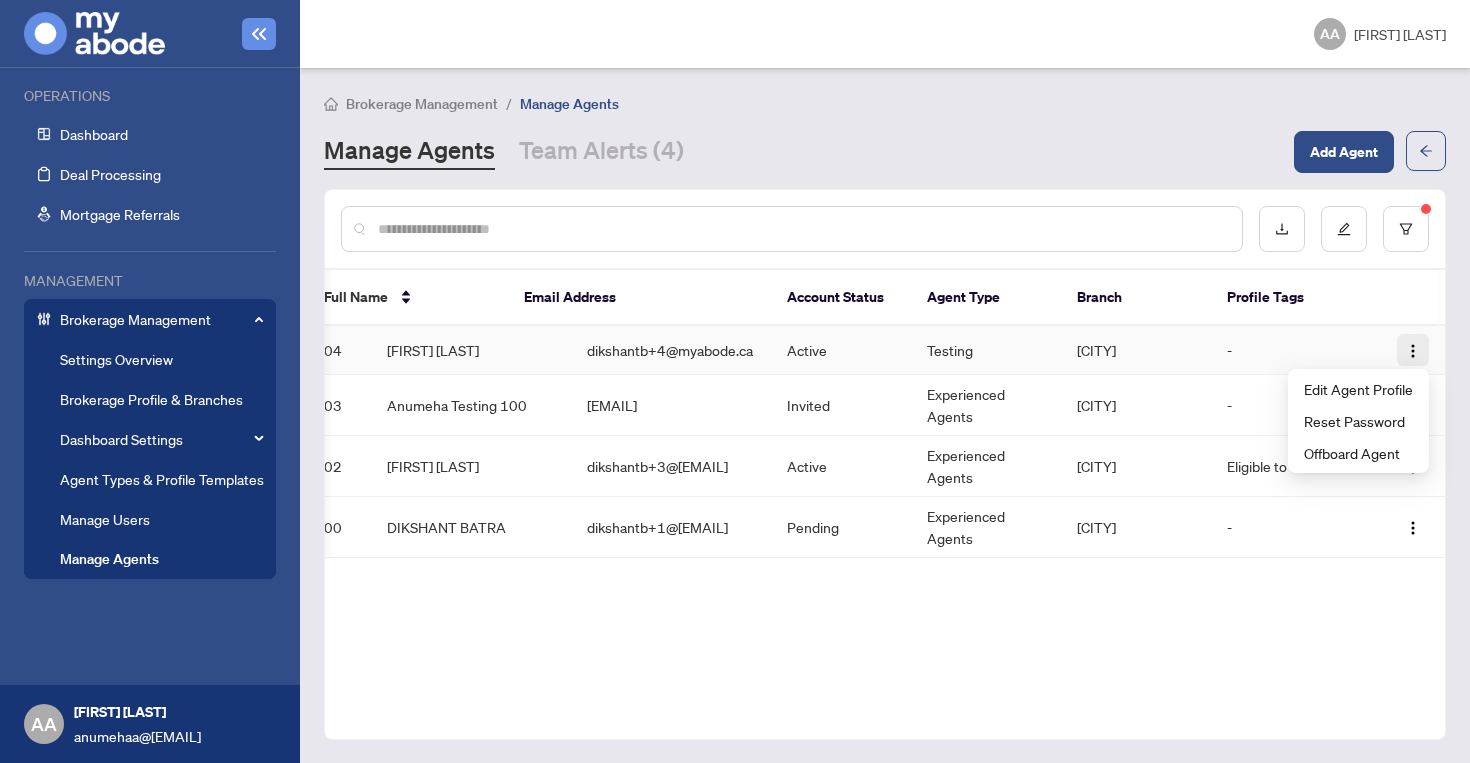 click at bounding box center [1413, 351] 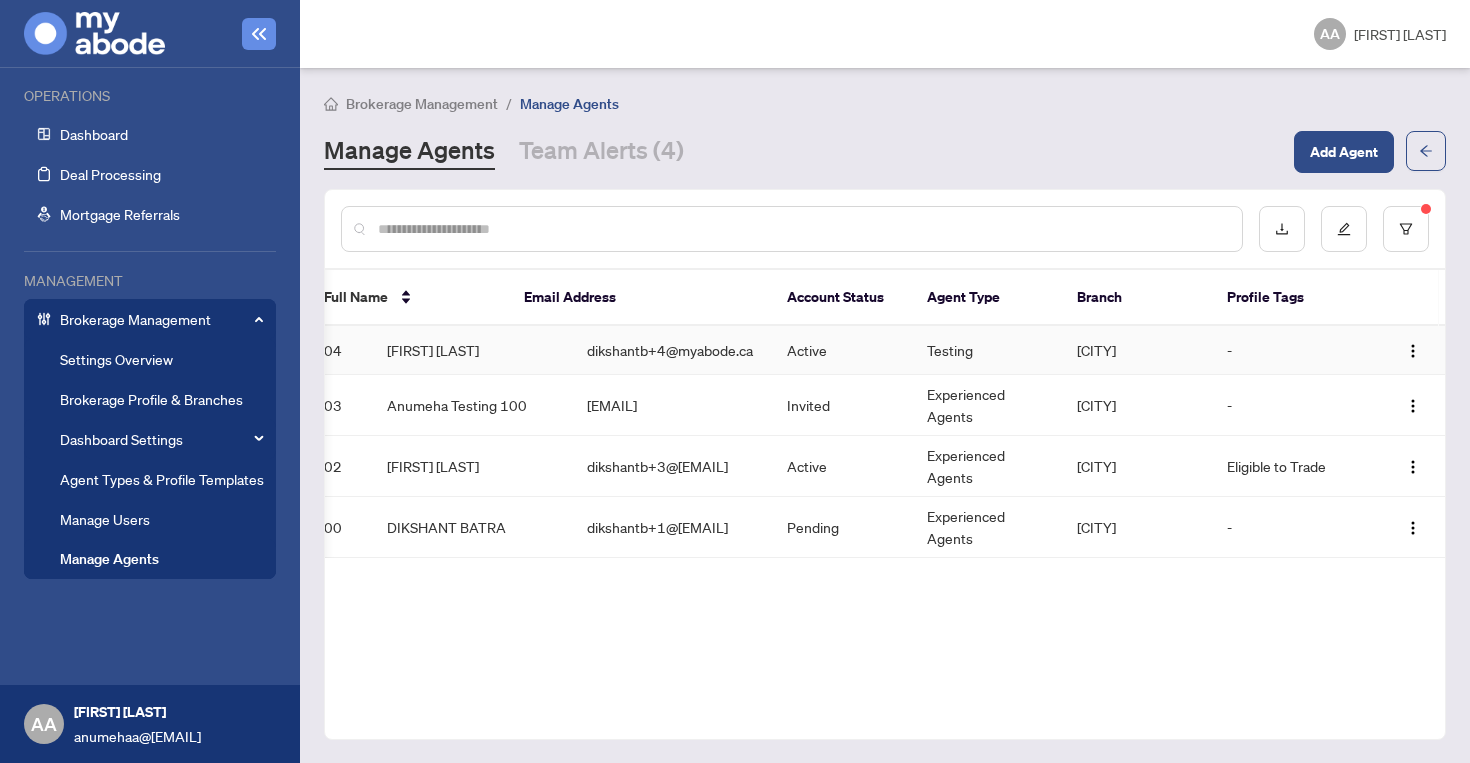 click on "Active" at bounding box center [841, 350] 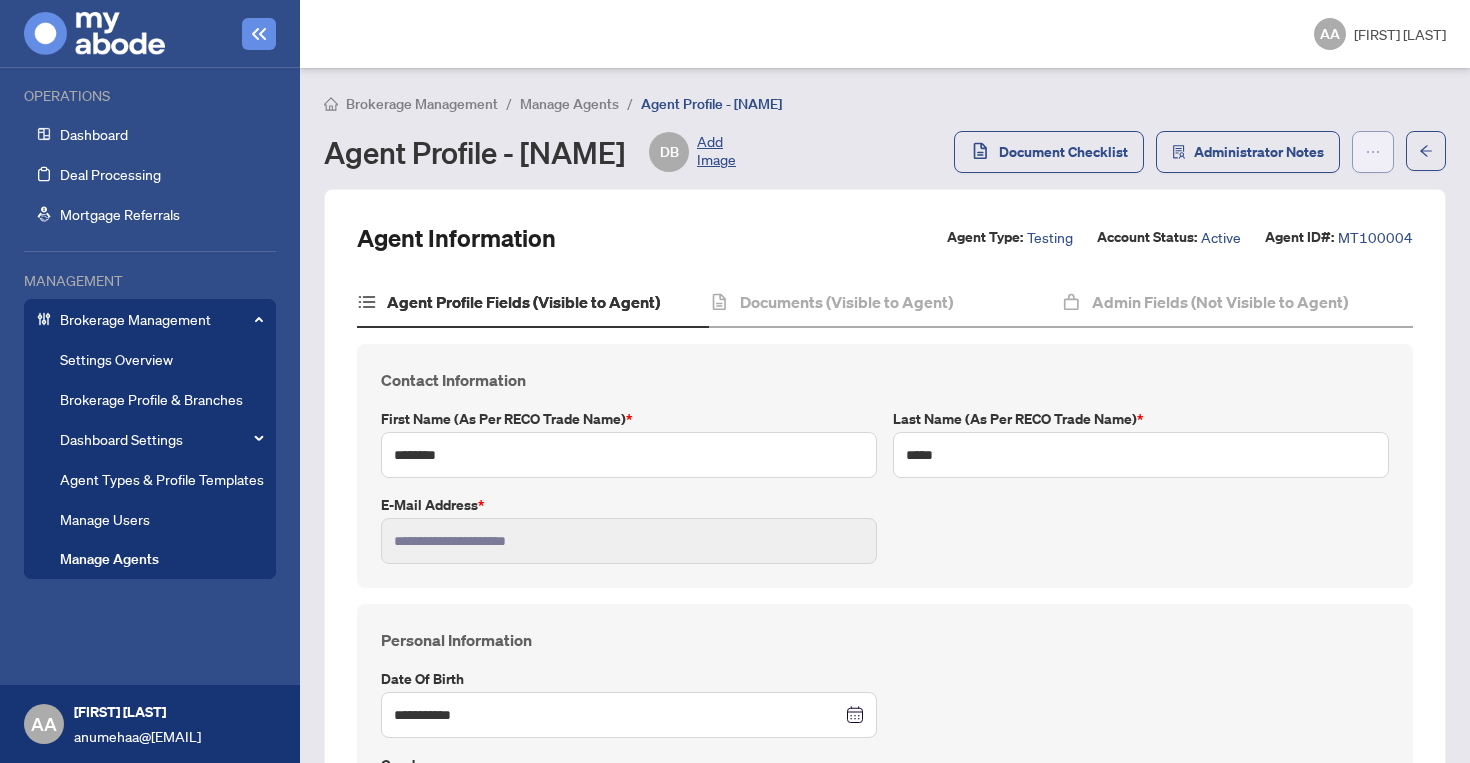 click at bounding box center (1373, 152) 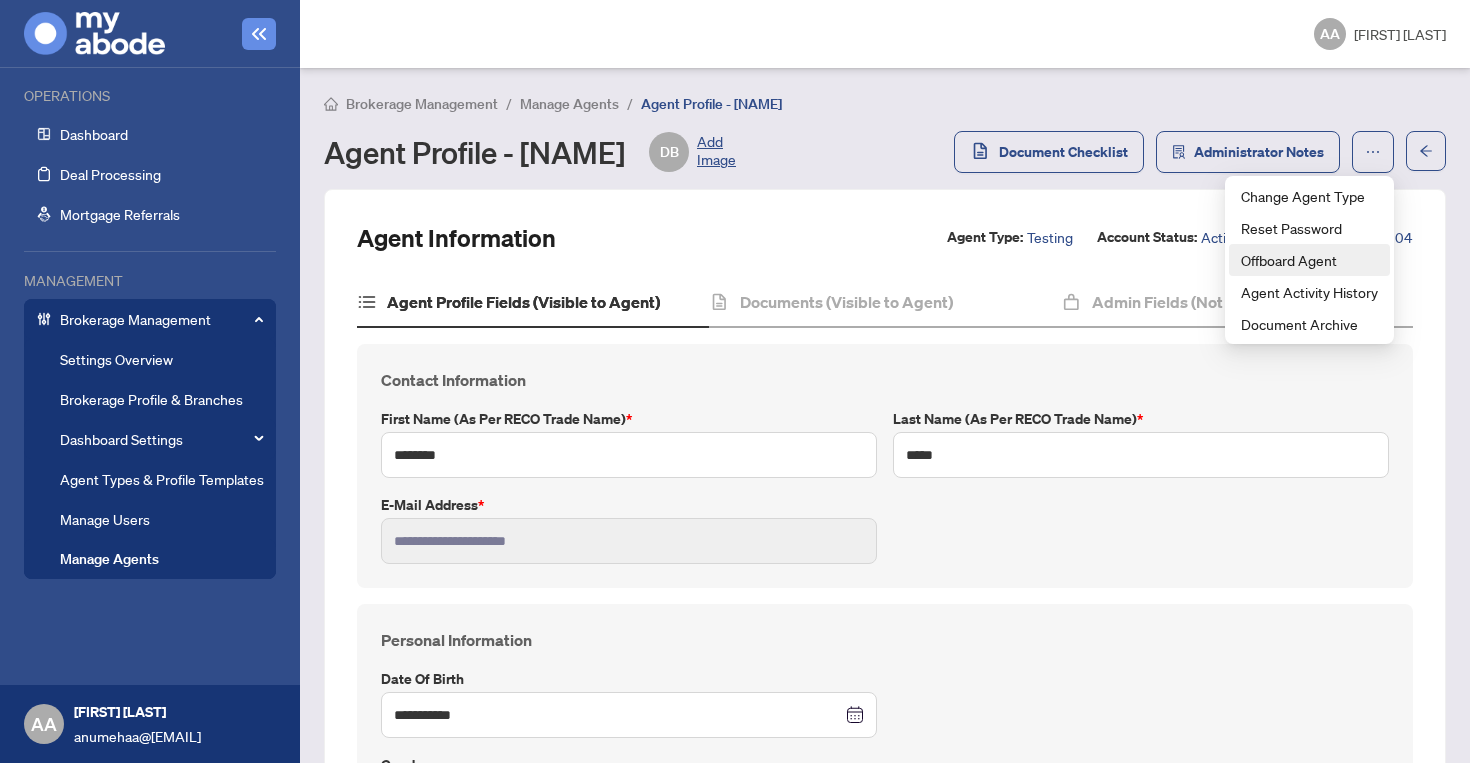 click on "Offboard Agent" at bounding box center [1309, 260] 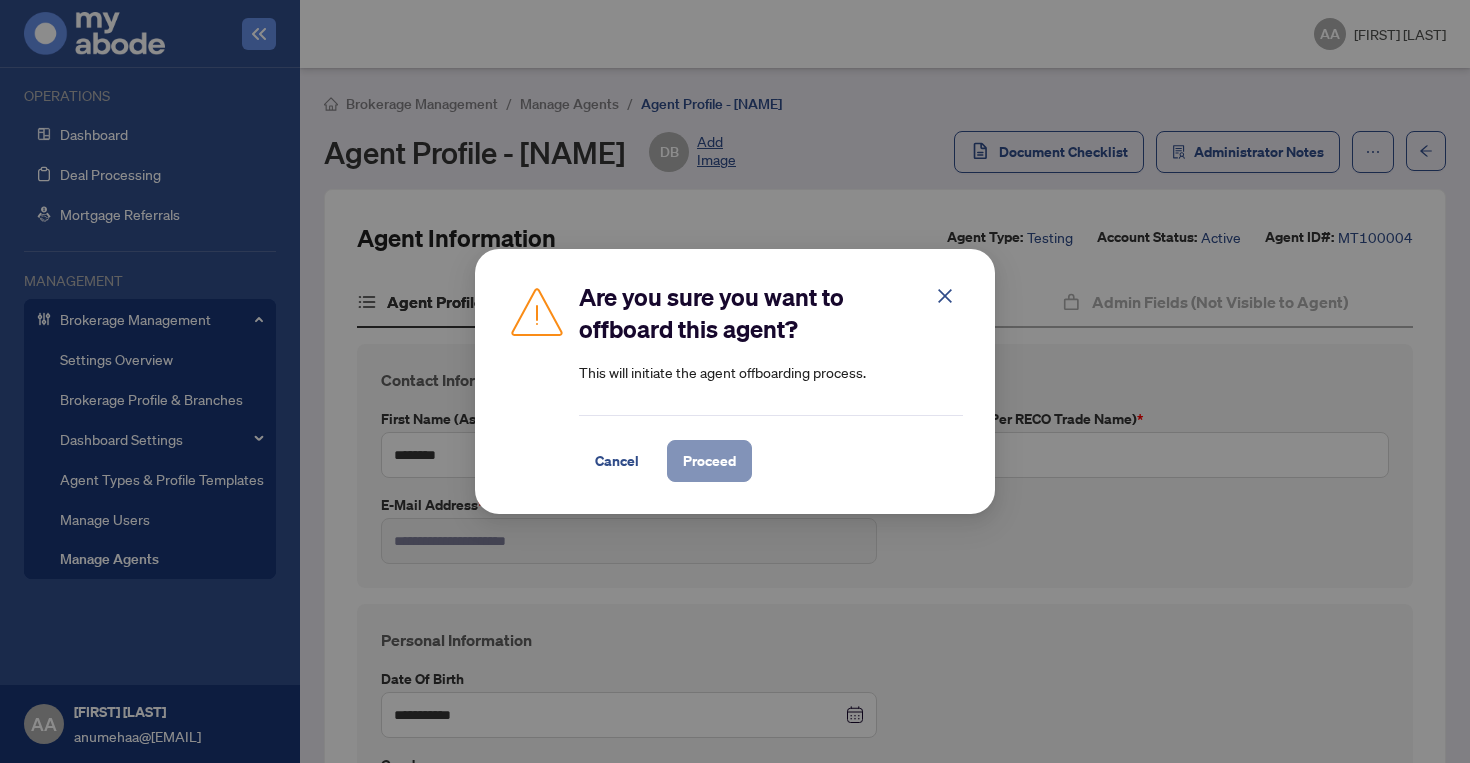 click on "Proceed" at bounding box center [709, 461] 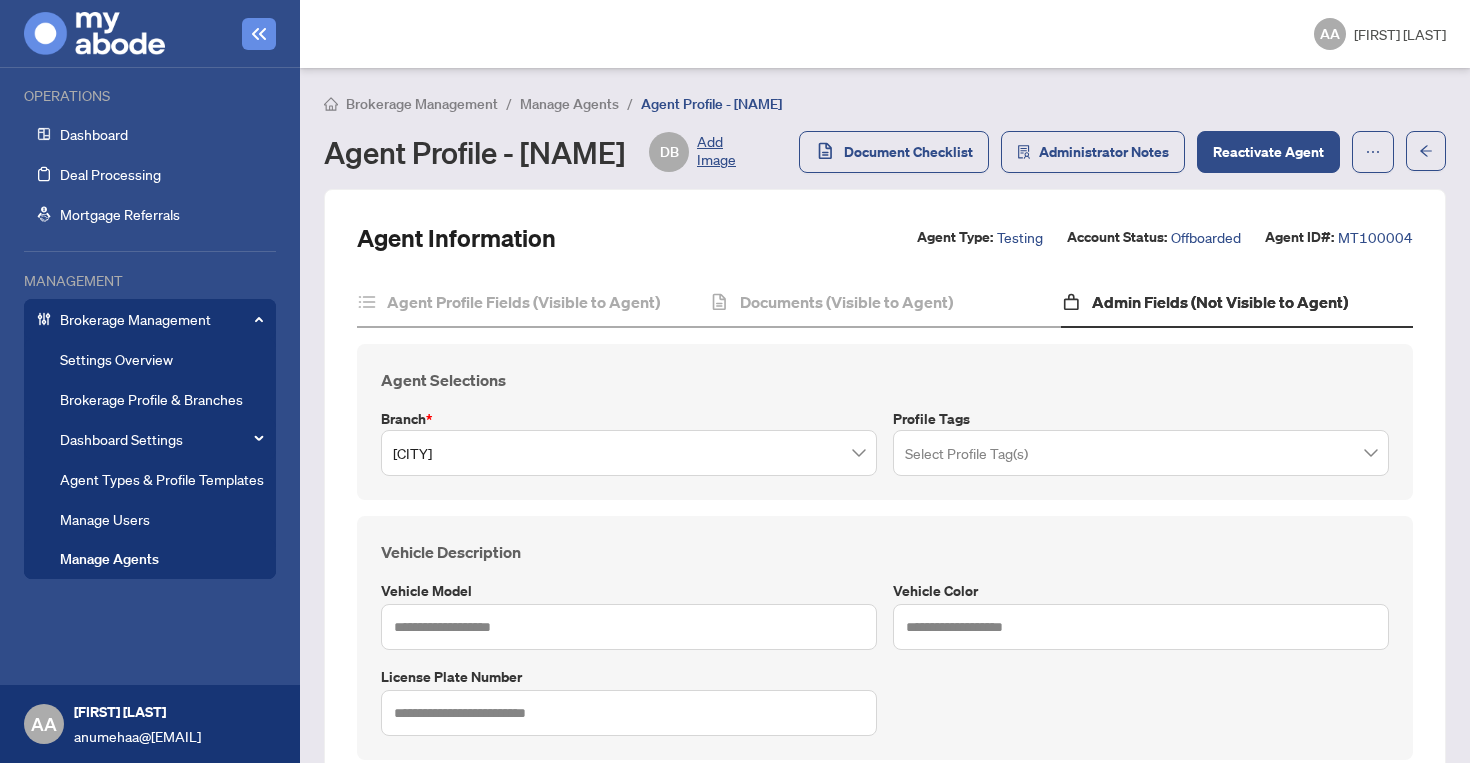 click on "Manage Agents" at bounding box center (109, 559) 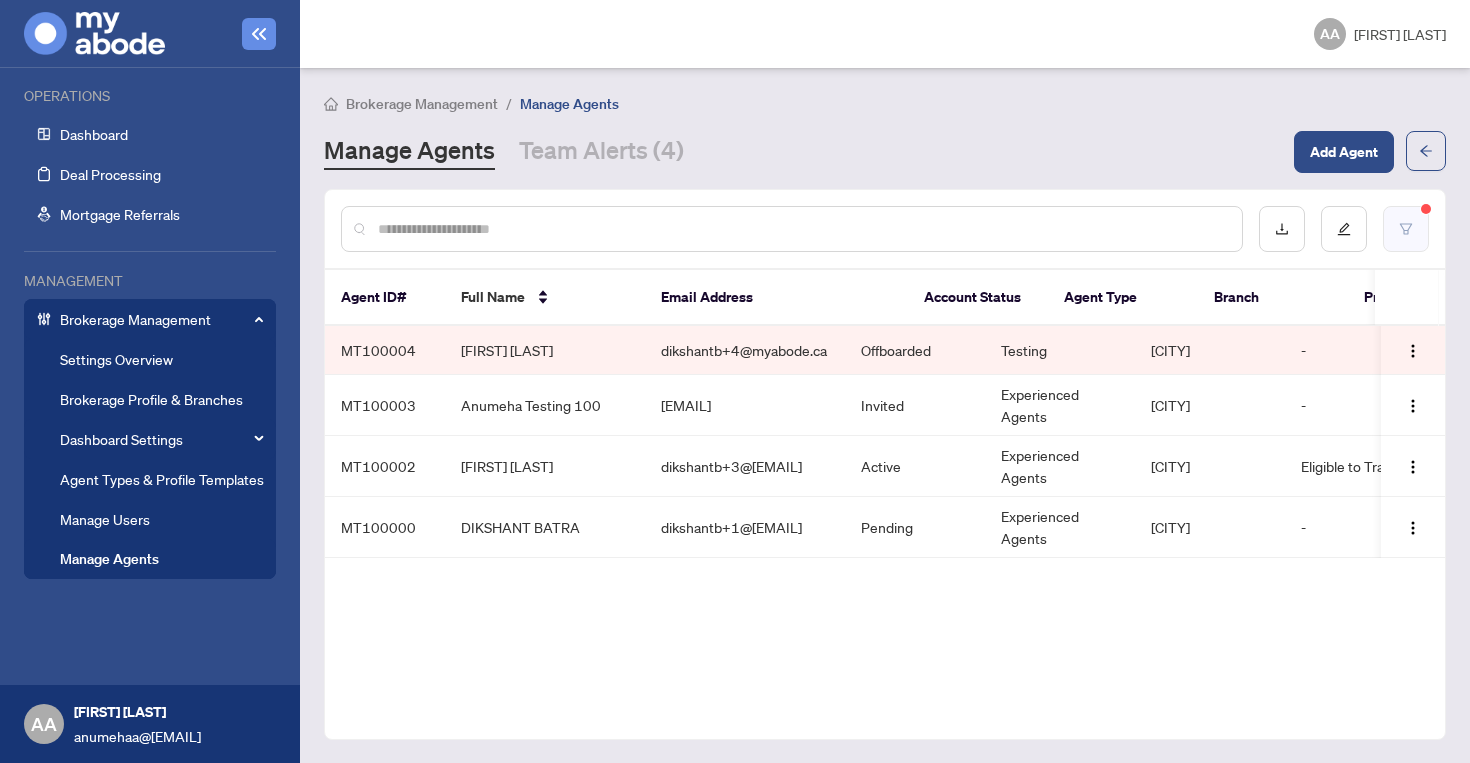 click at bounding box center [1406, 229] 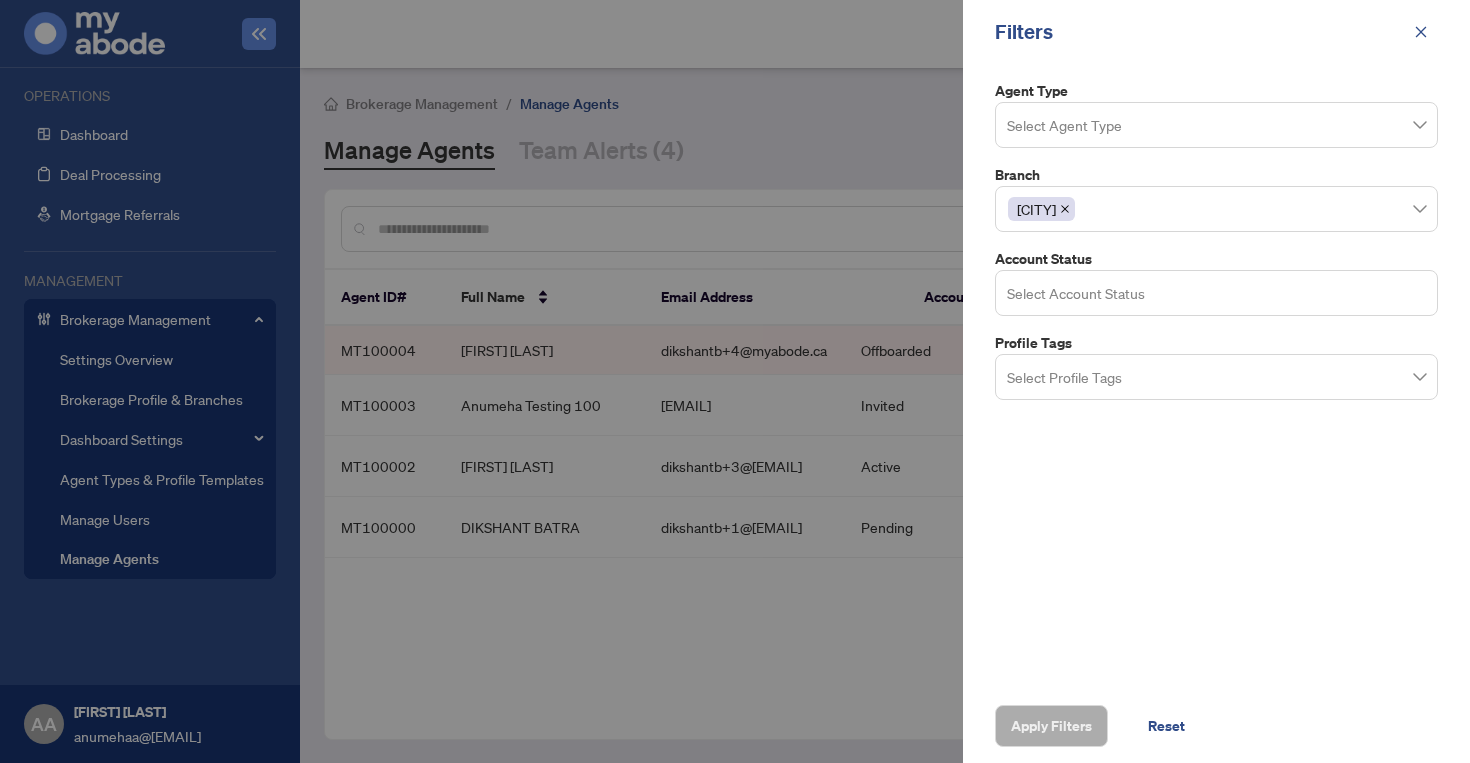 click on "Select Account Status" at bounding box center [1216, 293] 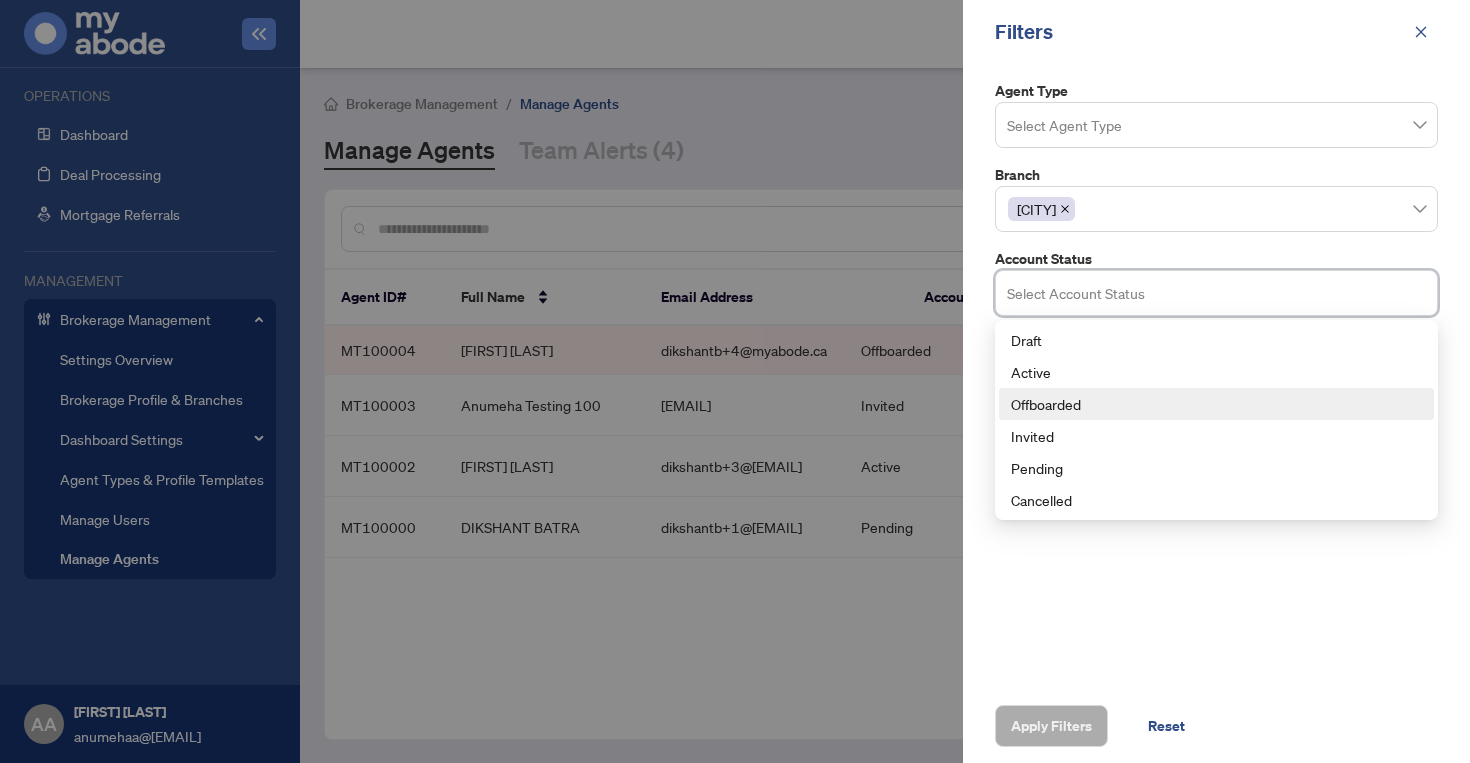 click on "Offboarded" at bounding box center (1216, 404) 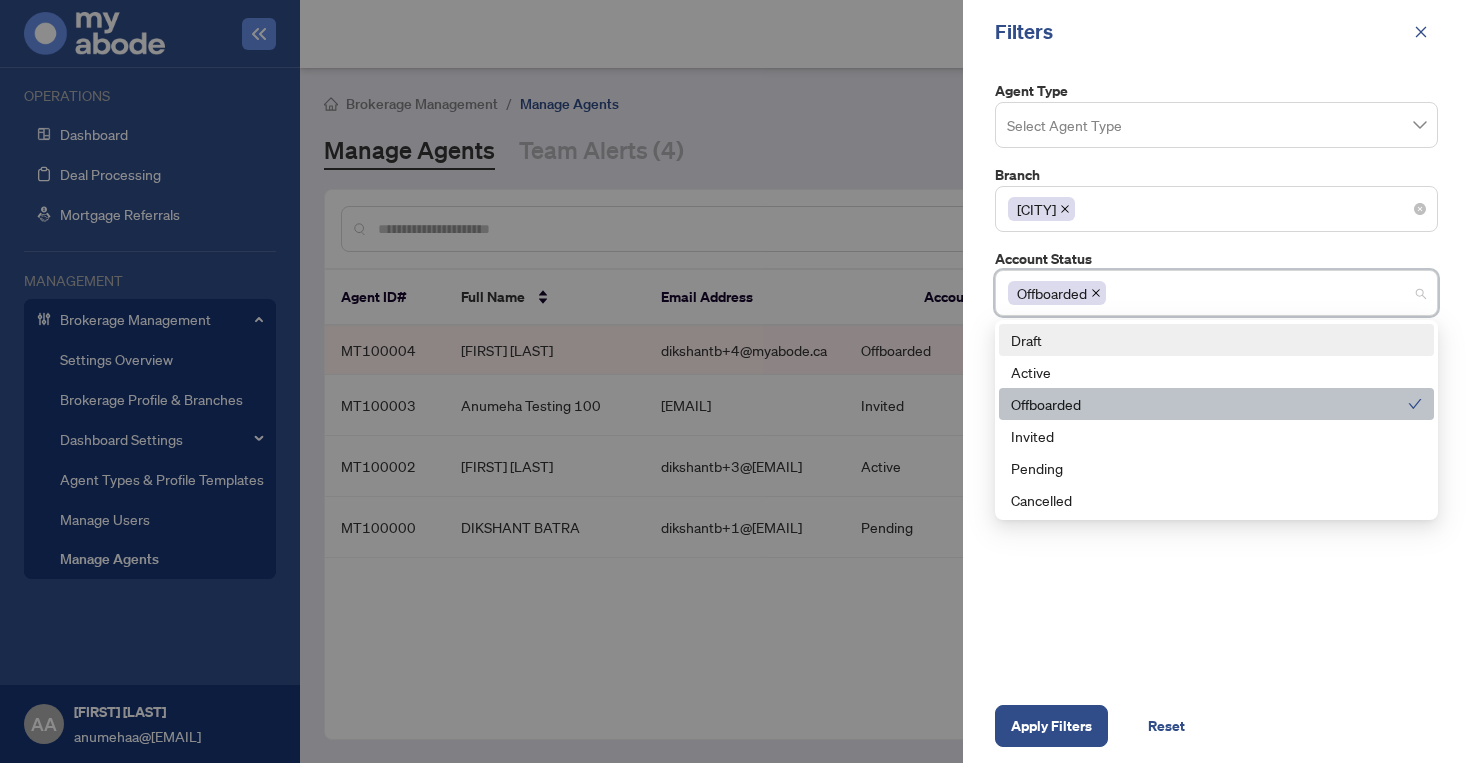 click at bounding box center [1065, 209] 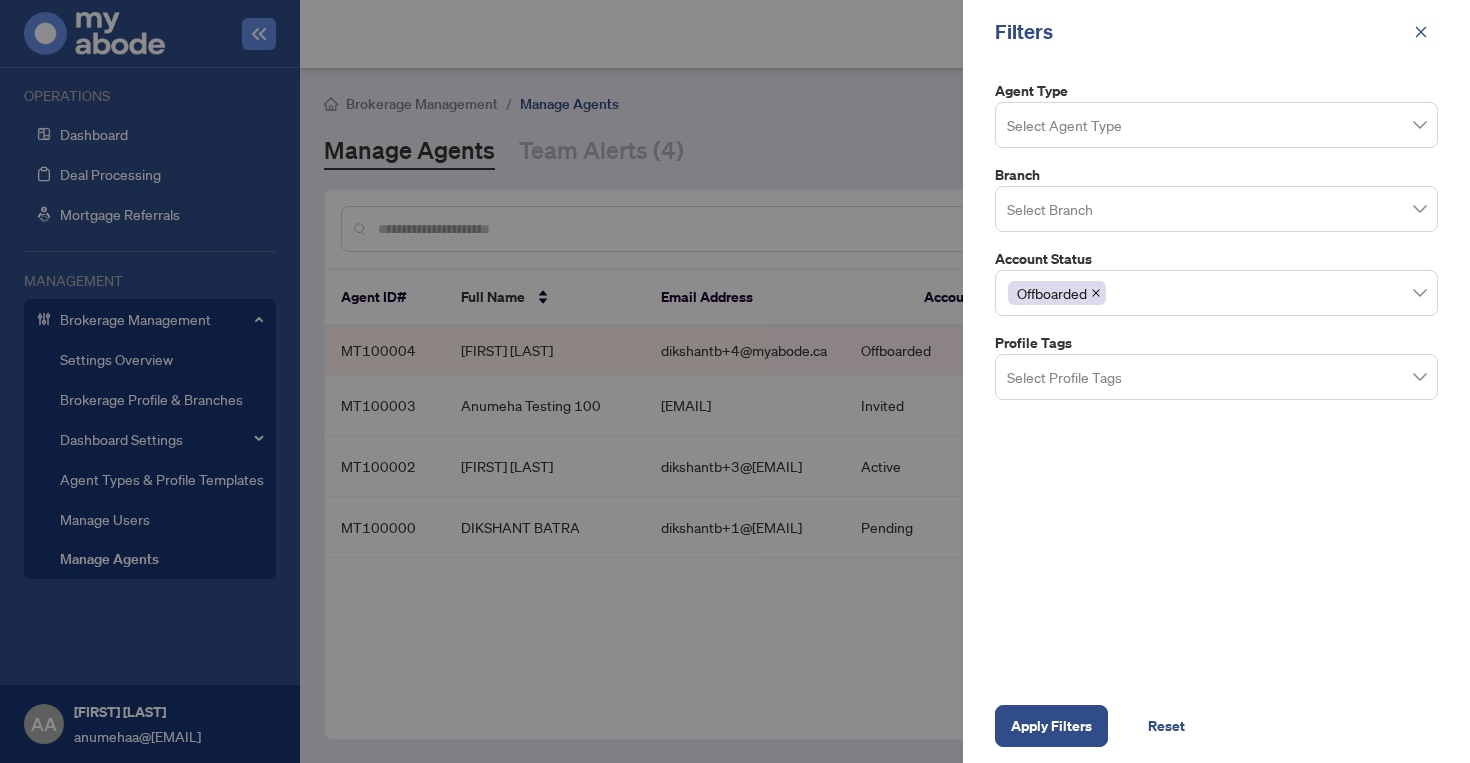 click on "Agent Type   Select Agent Type Branch   Select Branch Account Status Offboarded   4 5 Draft Active Offboarded Invited Pending Cancelled Profile Tags   Select Profile Tags" at bounding box center (1216, 376) 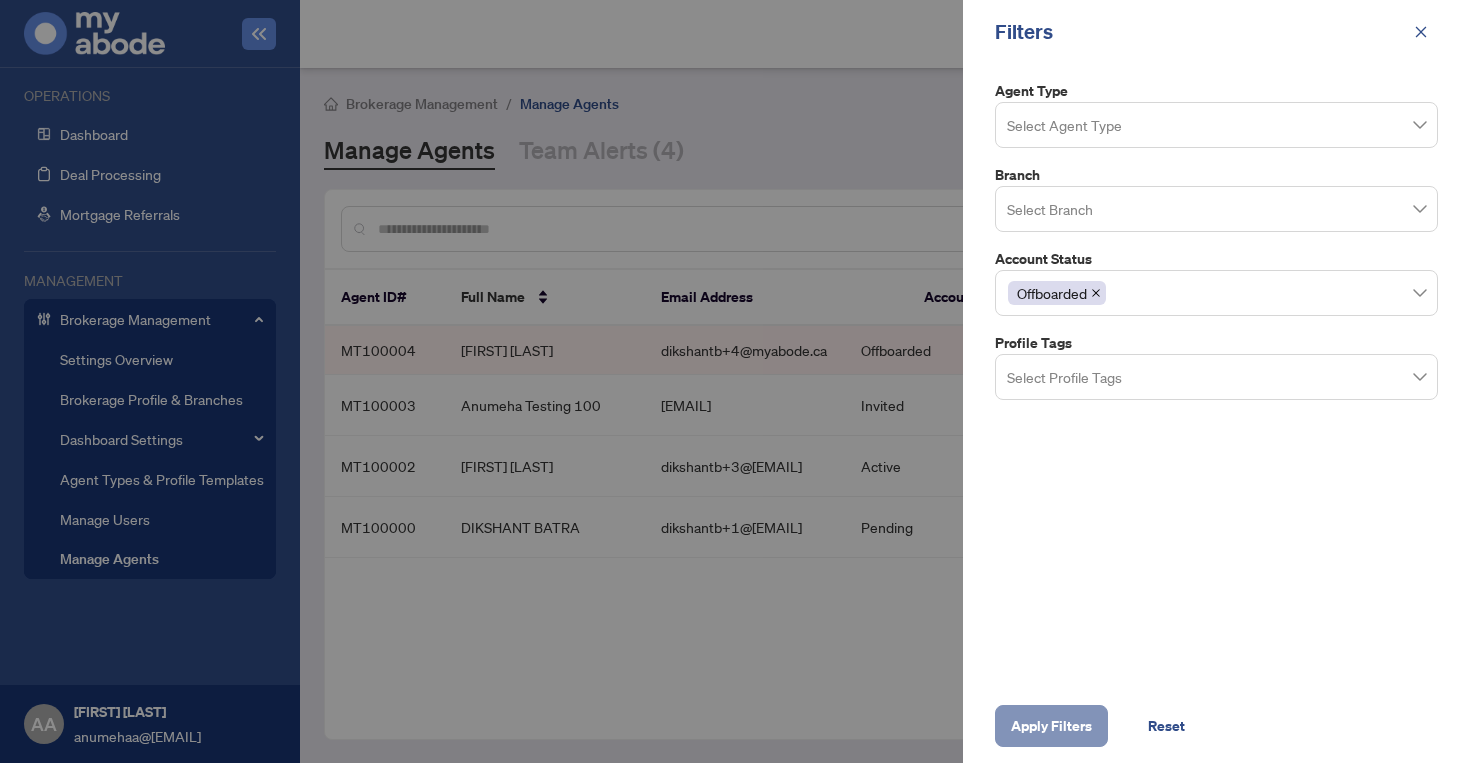 click on "Apply Filters" at bounding box center [1051, 726] 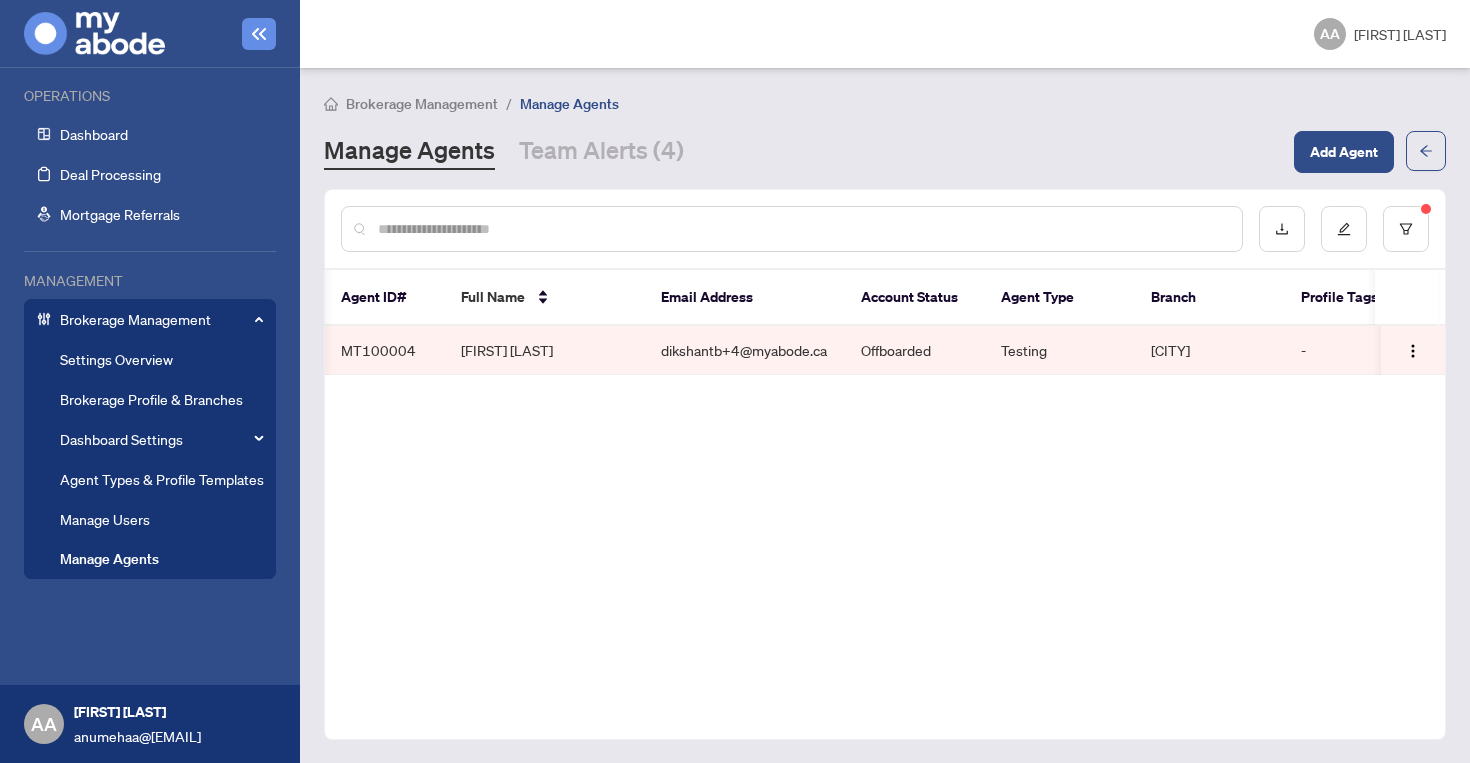 scroll, scrollTop: 0, scrollLeft: 51, axis: horizontal 